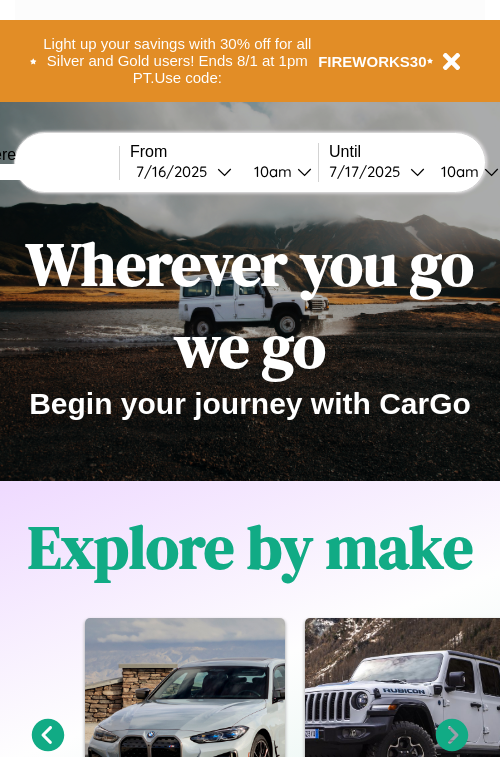 scroll, scrollTop: 0, scrollLeft: 0, axis: both 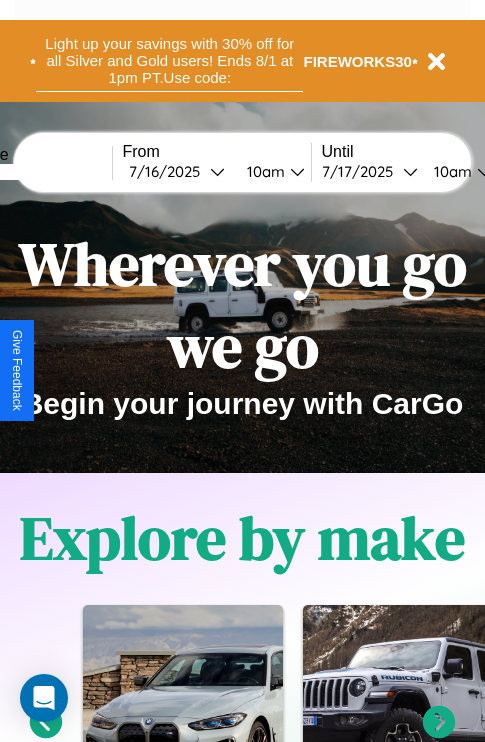 click on "Light up your savings with 30% off for all Silver and Gold users! Ends 8/1 at 1pm PT.  Use code:" at bounding box center (169, 61) 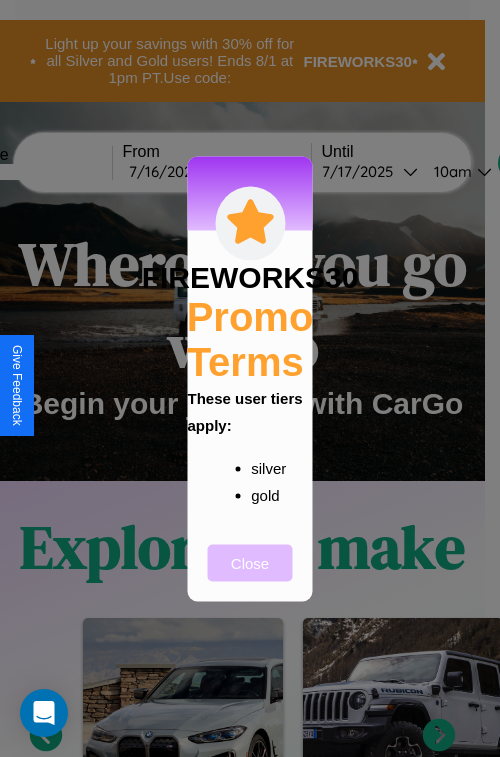click on "Close" at bounding box center [250, 562] 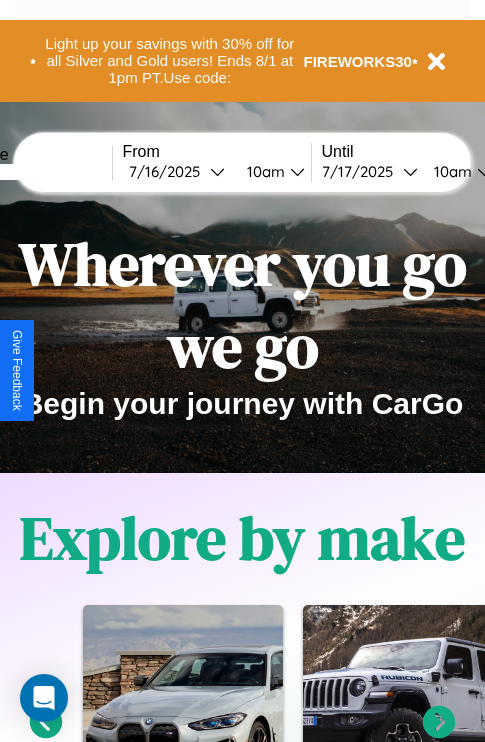 click at bounding box center [37, 172] 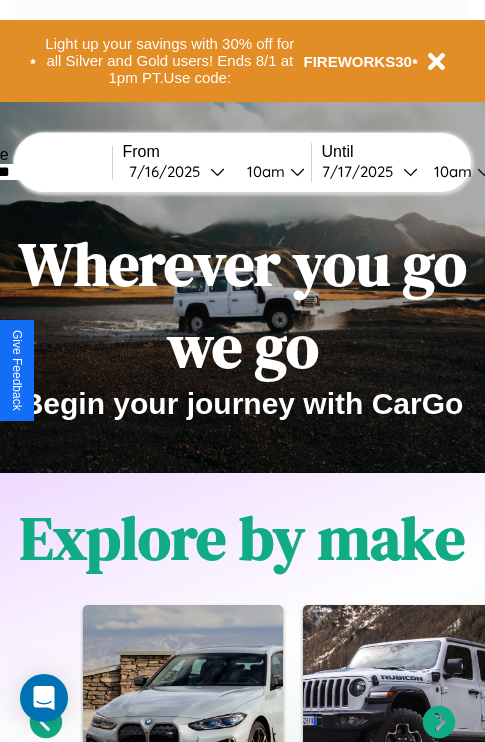 type on "********" 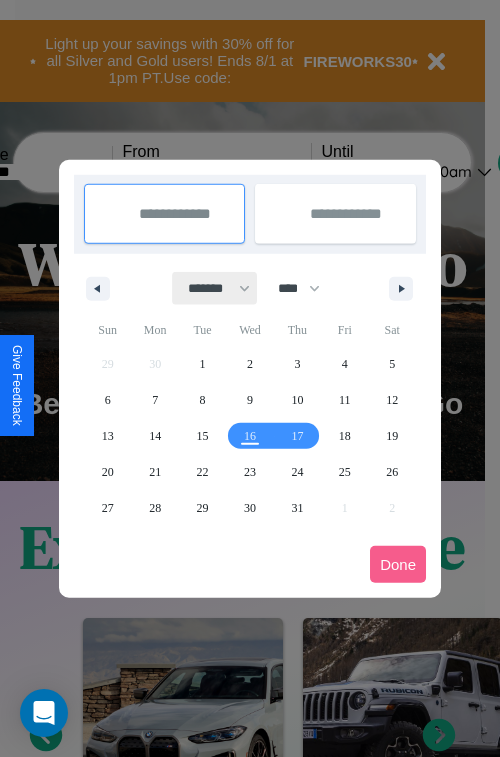 click on "******* ******** ***** ***** *** **** **** ****** ********* ******* ******** ********" at bounding box center [215, 288] 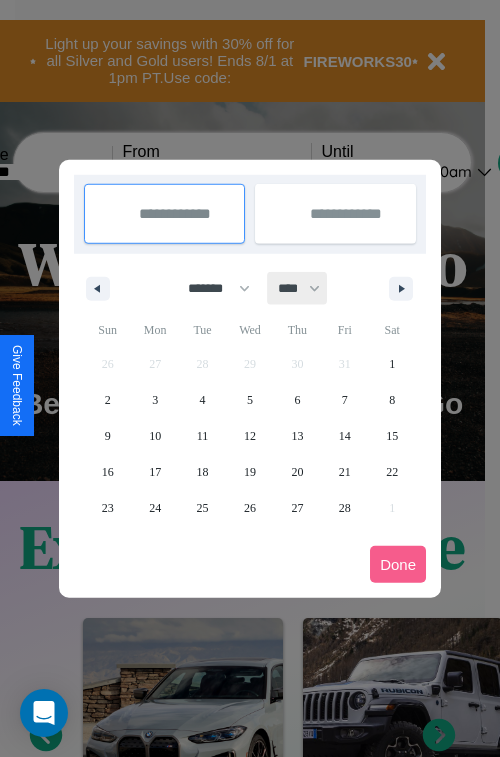 click on "**** **** **** **** **** **** **** **** **** **** **** **** **** **** **** **** **** **** **** **** **** **** **** **** **** **** **** **** **** **** **** **** **** **** **** **** **** **** **** **** **** **** **** **** **** **** **** **** **** **** **** **** **** **** **** **** **** **** **** **** **** **** **** **** **** **** **** **** **** **** **** **** **** **** **** **** **** **** **** **** **** **** **** **** **** **** **** **** **** **** **** **** **** **** **** **** **** **** **** **** **** **** **** **** **** **** **** **** **** **** **** **** **** **** **** **** **** **** **** **** ****" at bounding box center (298, 288) 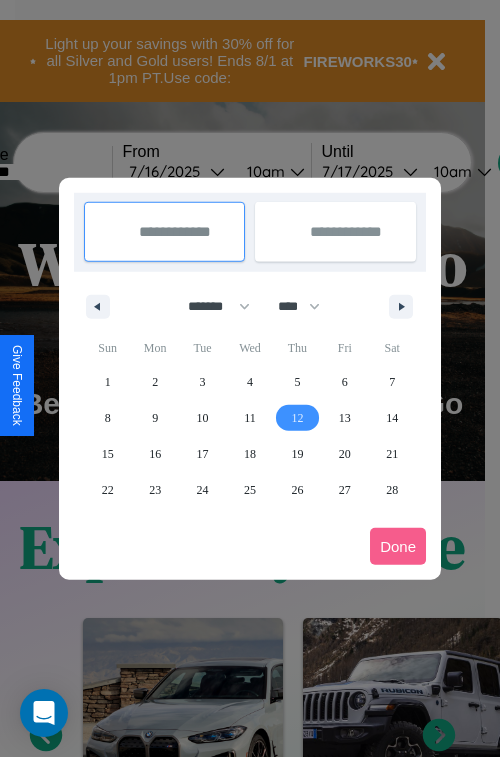 click on "12" at bounding box center [297, 418] 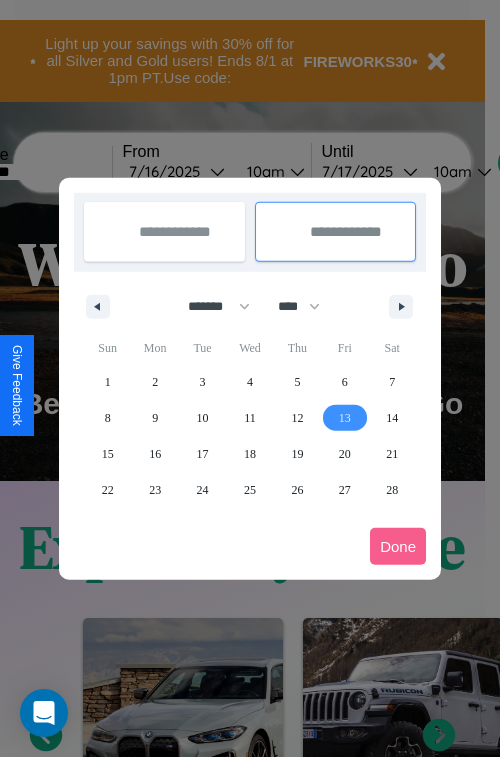 click on "13" at bounding box center [345, 418] 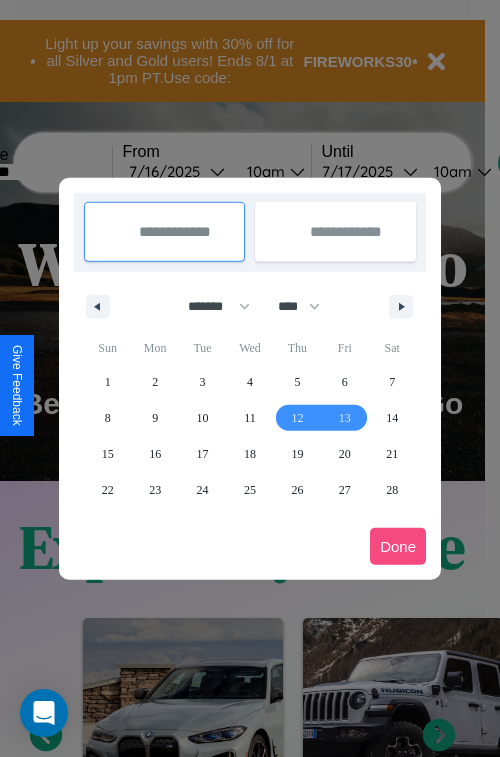 click on "Done" at bounding box center [398, 546] 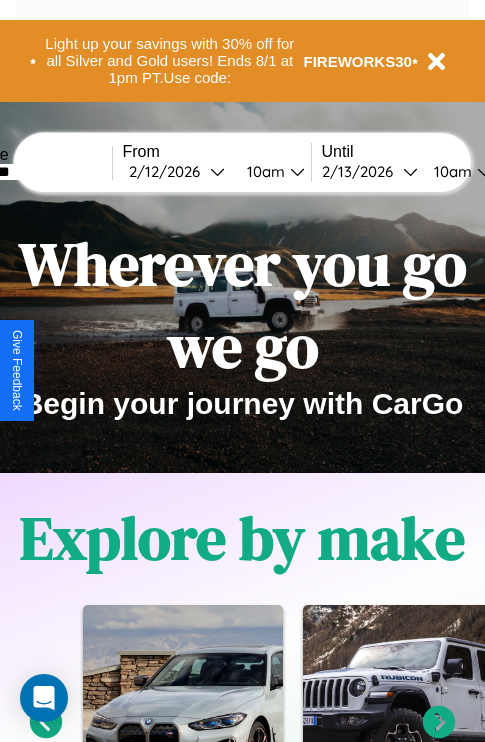 click on "10am" at bounding box center (263, 171) 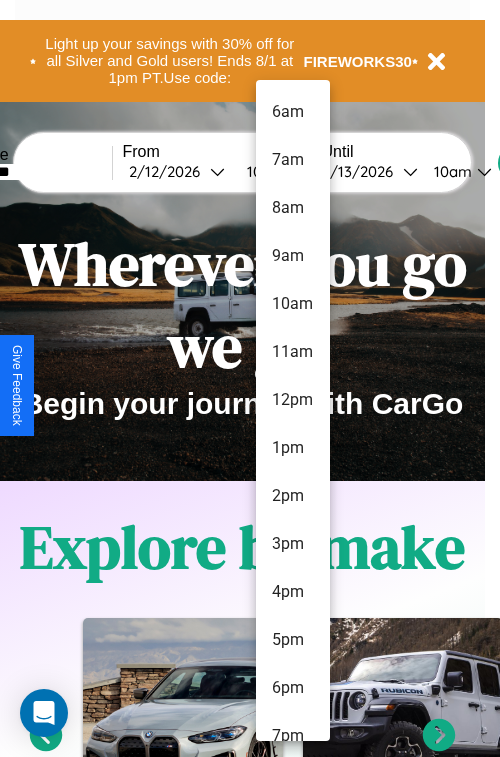 scroll, scrollTop: 211, scrollLeft: 0, axis: vertical 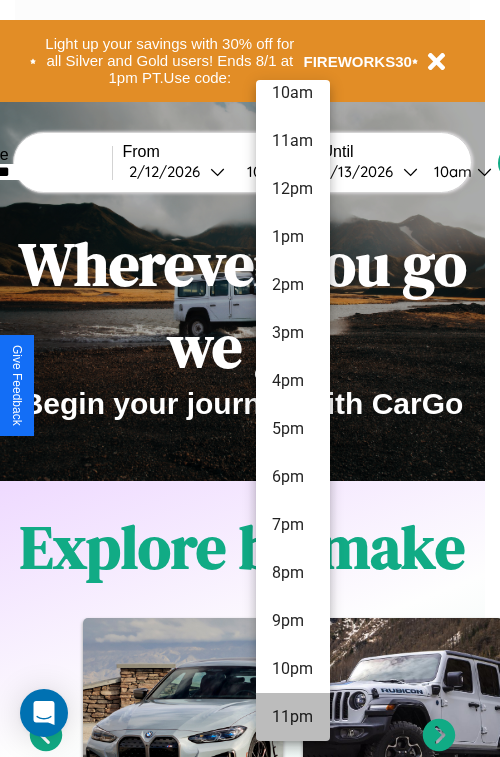 click on "11pm" at bounding box center [293, 717] 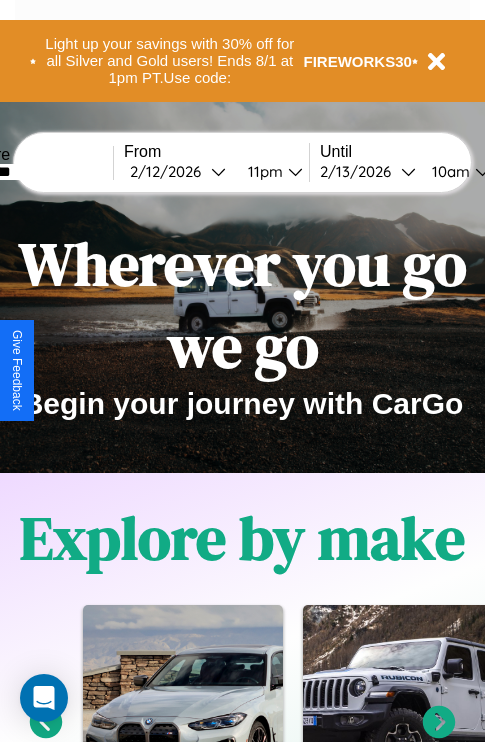 click on "10am" at bounding box center (448, 171) 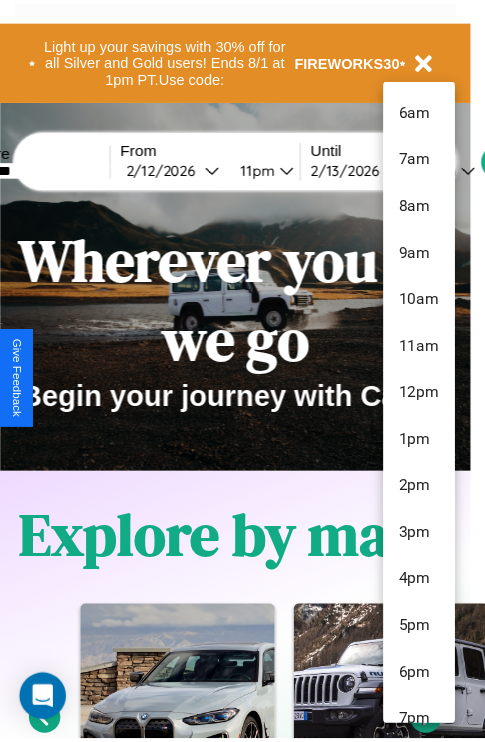 scroll, scrollTop: 163, scrollLeft: 0, axis: vertical 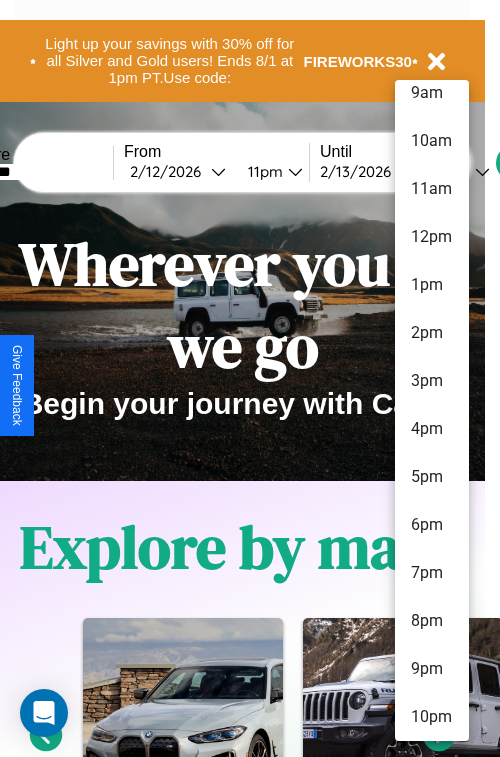 click on "10pm" at bounding box center [432, 717] 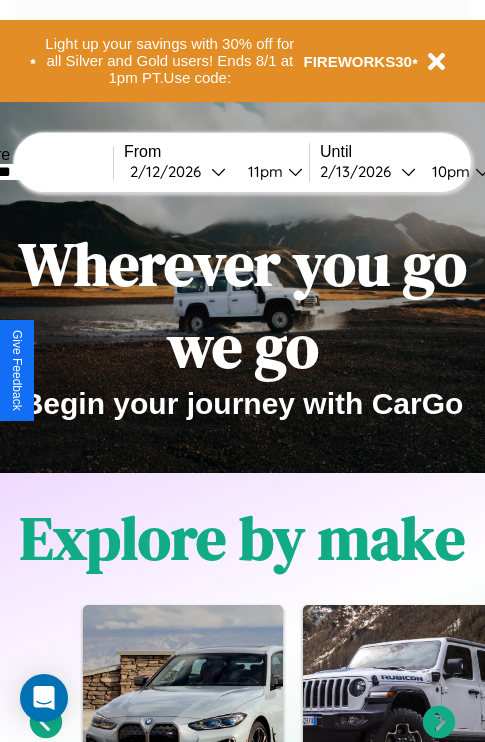 scroll, scrollTop: 0, scrollLeft: 72, axis: horizontal 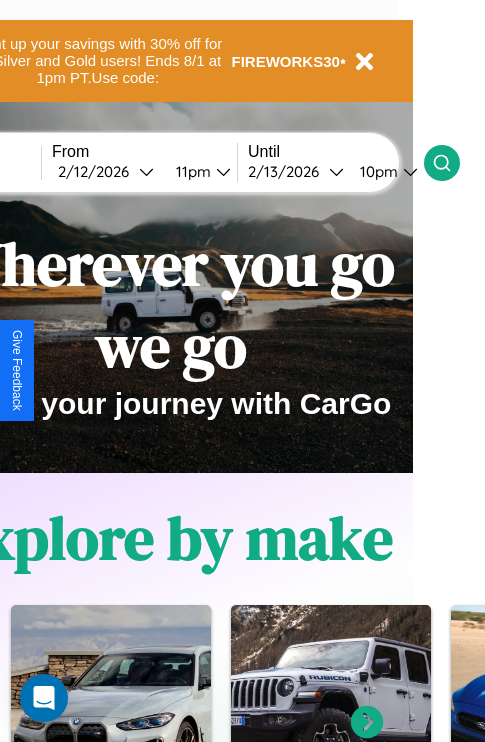 click 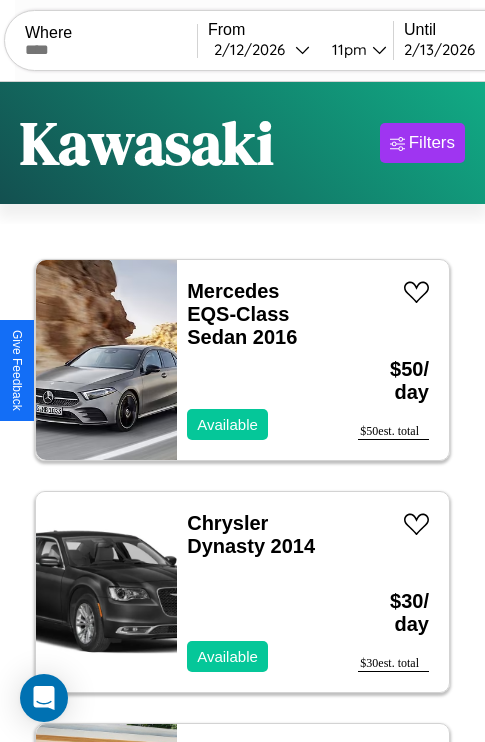 scroll, scrollTop: 79, scrollLeft: 0, axis: vertical 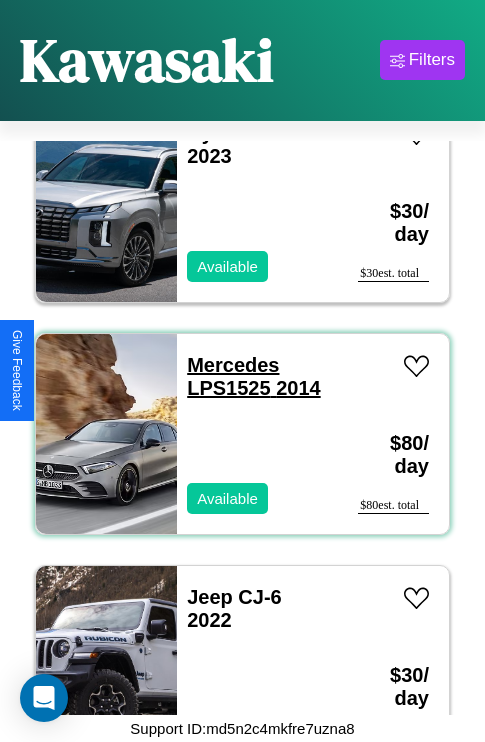 click on "Mercedes   LPS1525   2014" at bounding box center (253, 376) 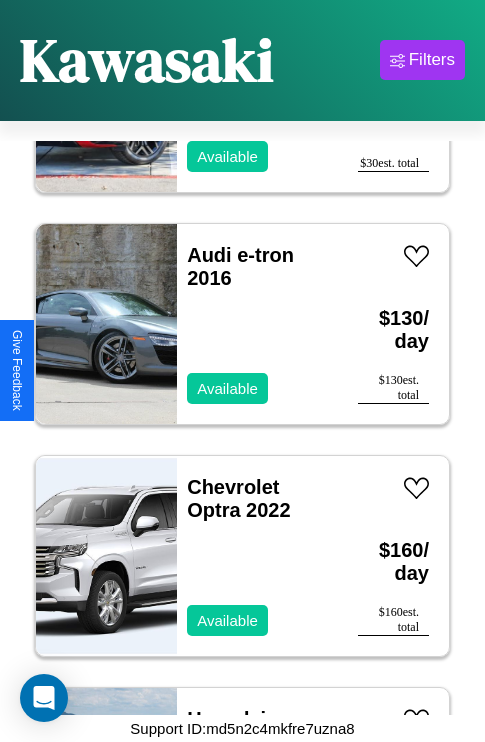 scroll, scrollTop: 27683, scrollLeft: 0, axis: vertical 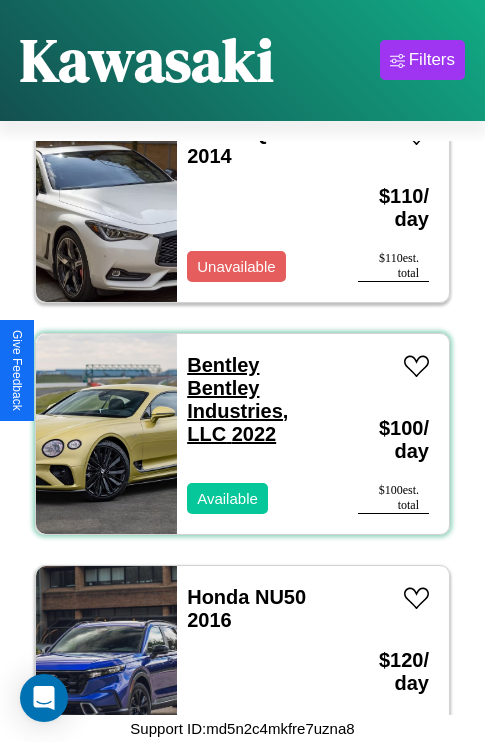 click on "Bentley   Bentley Industries, LLC   2022" at bounding box center (237, 399) 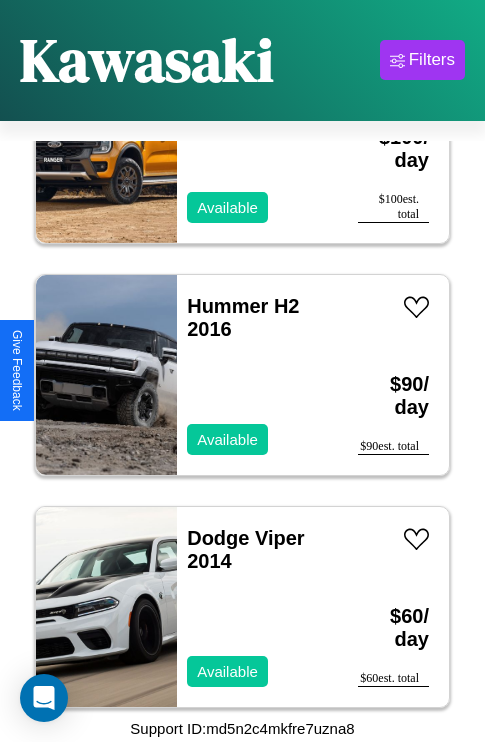 scroll, scrollTop: 2395, scrollLeft: 0, axis: vertical 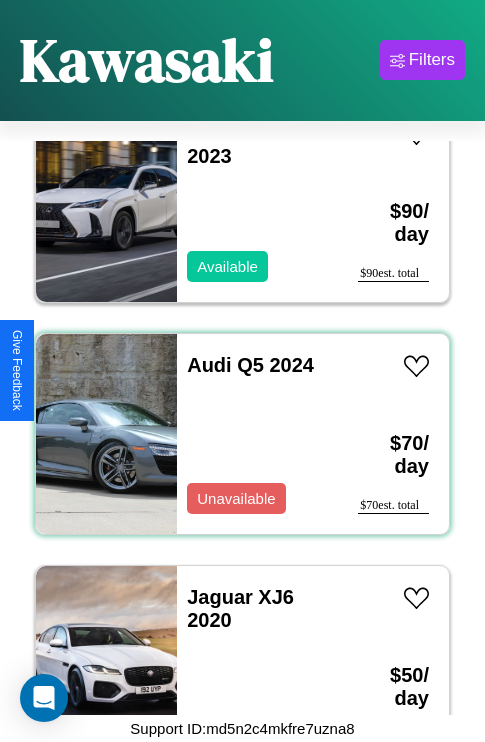 click on "Audi   Q5   2024 Unavailable" at bounding box center (257, 434) 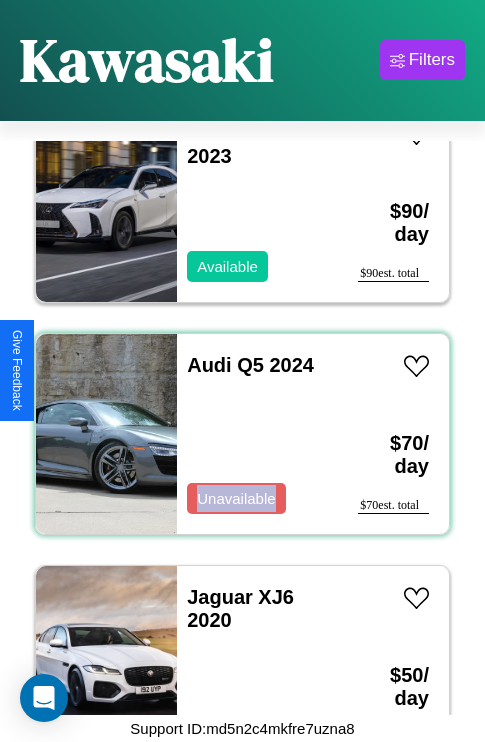click on "Audi   Q5   2024 Unavailable" at bounding box center [257, 434] 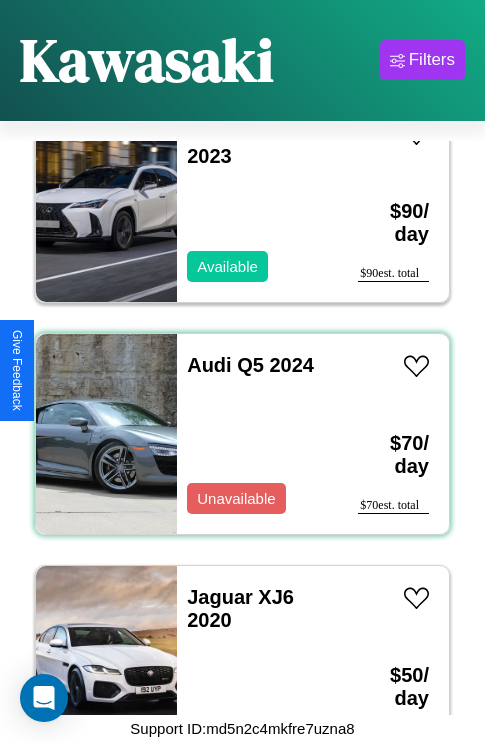 click on "Audi   Q5   2024 Unavailable" at bounding box center [257, 434] 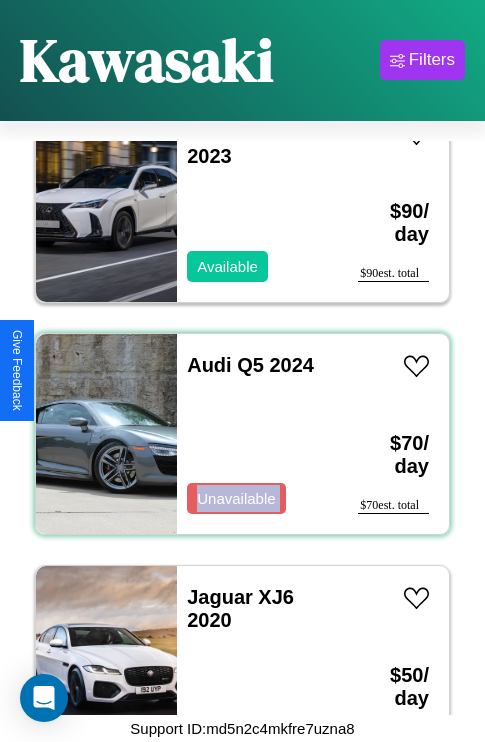 click on "Audi   Q5   2024 Unavailable" at bounding box center (257, 434) 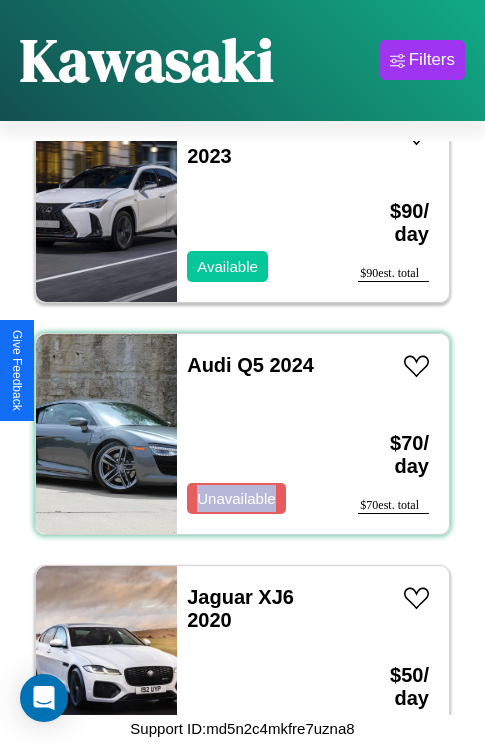 click on "Audi   Q5   2024 Unavailable" at bounding box center (257, 434) 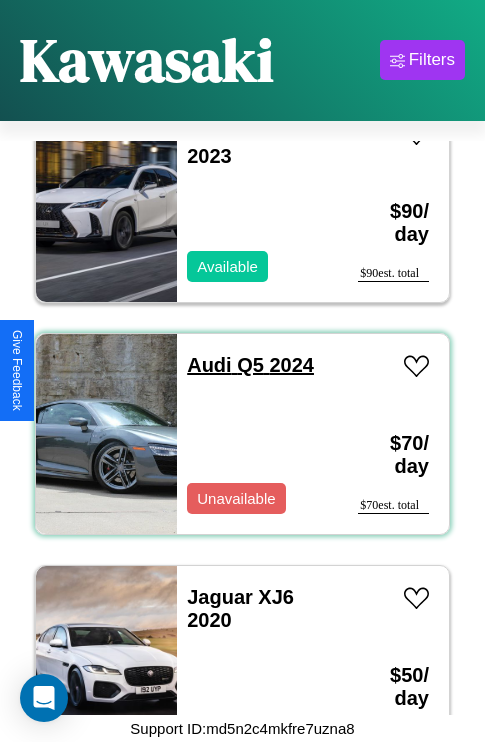 click on "Audi   Q5   2024" at bounding box center [250, 365] 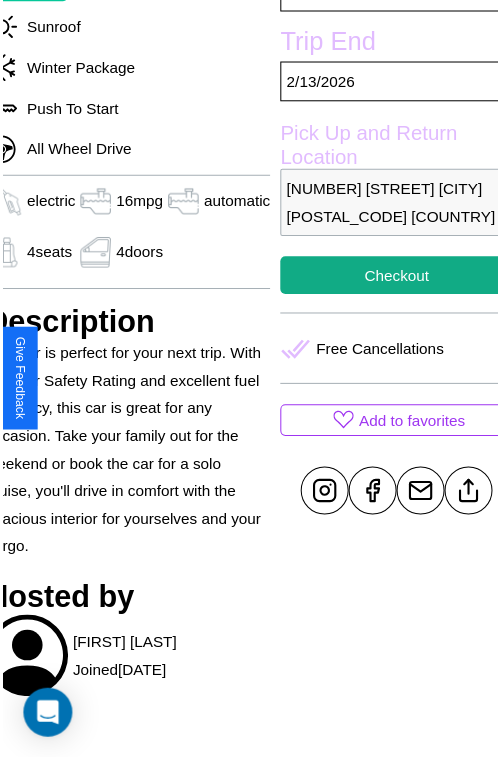 scroll, scrollTop: 549, scrollLeft: 96, axis: both 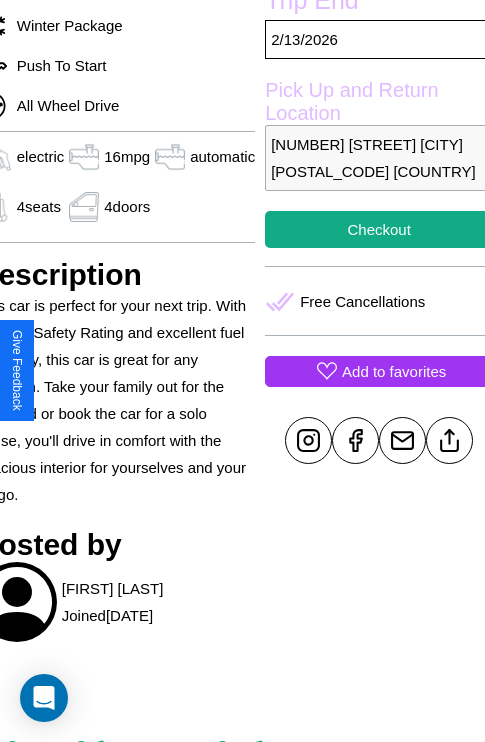 click on "Add to favorites" at bounding box center (394, 371) 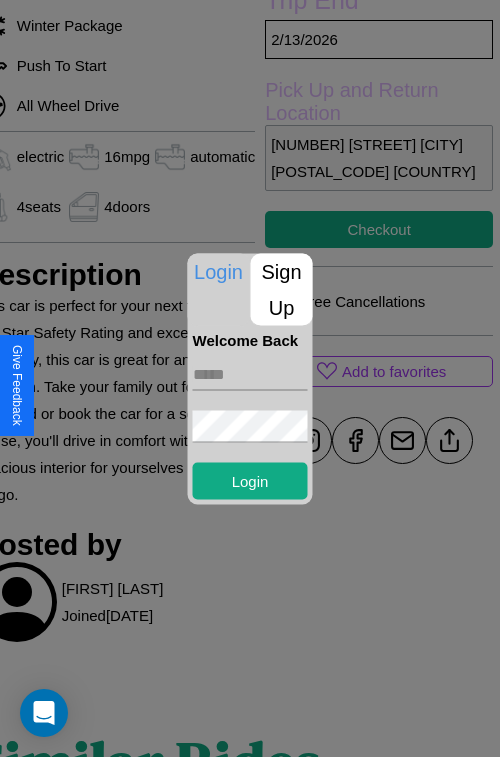 click on "Sign Up" at bounding box center [282, 289] 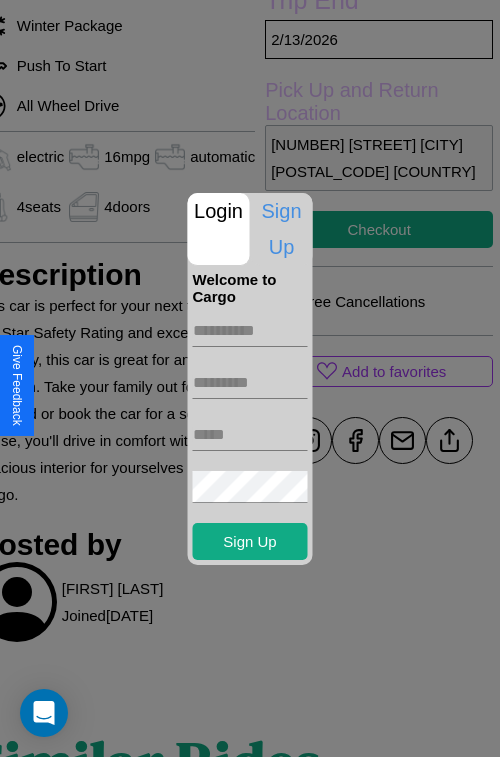 click at bounding box center [250, 331] 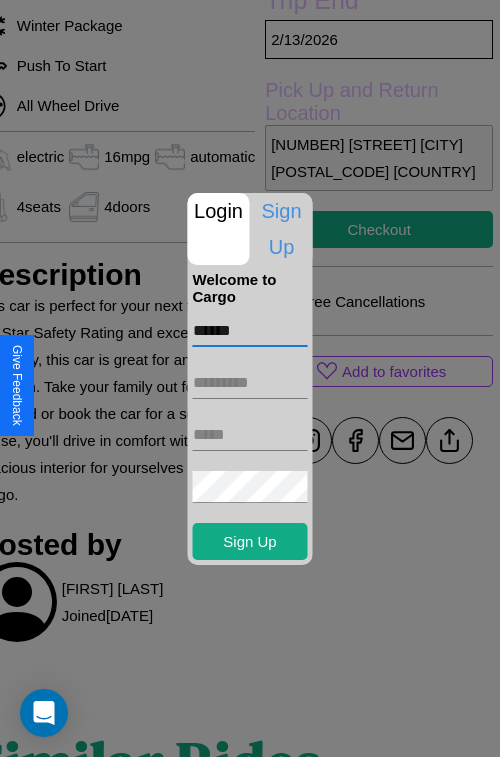 type on "******" 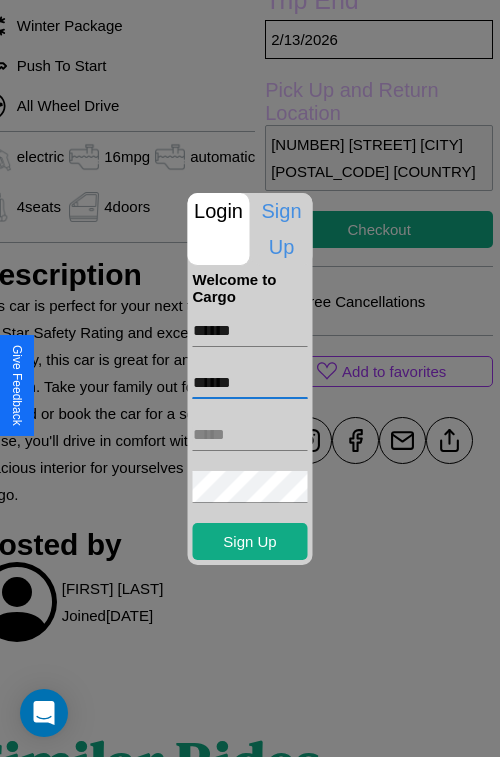 type on "******" 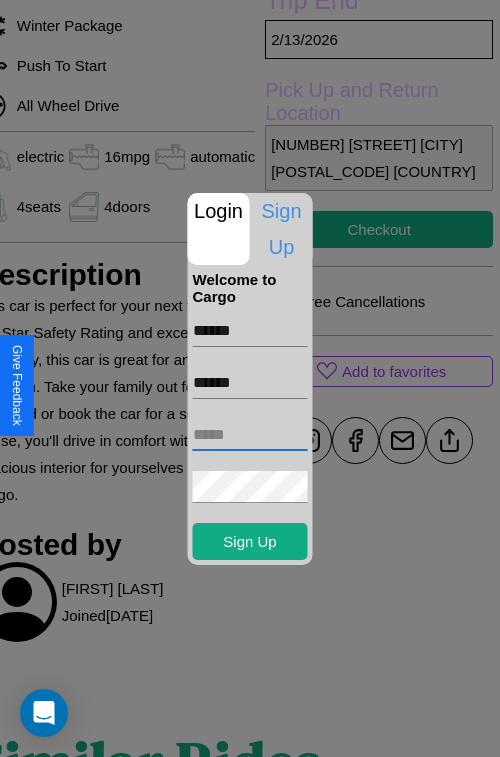 click at bounding box center (250, 435) 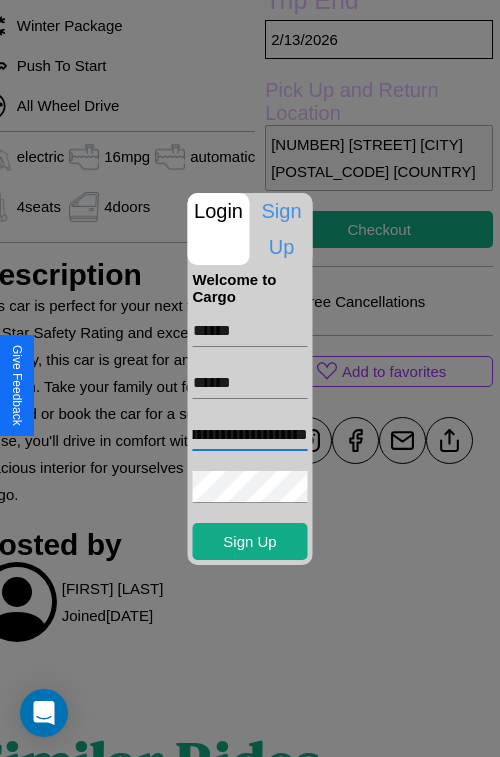 scroll, scrollTop: 0, scrollLeft: 82, axis: horizontal 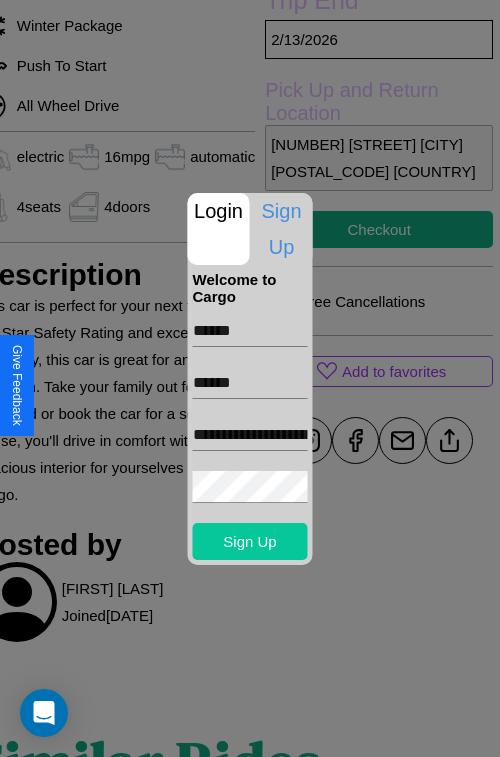 click on "Sign Up" at bounding box center (250, 541) 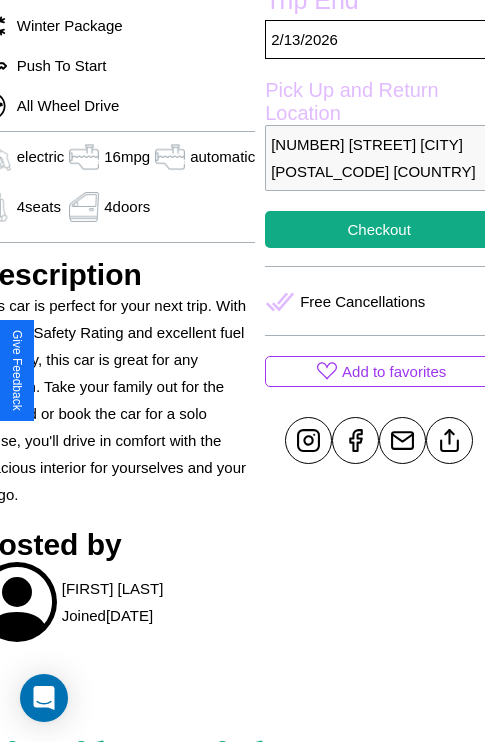 scroll, scrollTop: 549, scrollLeft: 96, axis: both 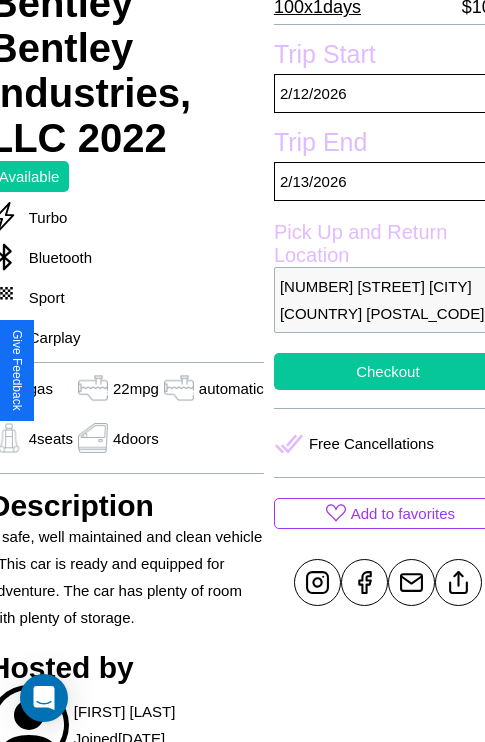 click on "Checkout" at bounding box center [388, 371] 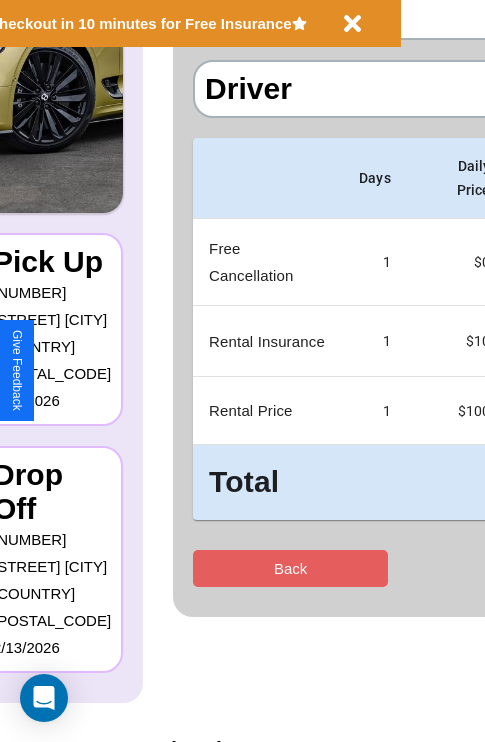scroll, scrollTop: 0, scrollLeft: 0, axis: both 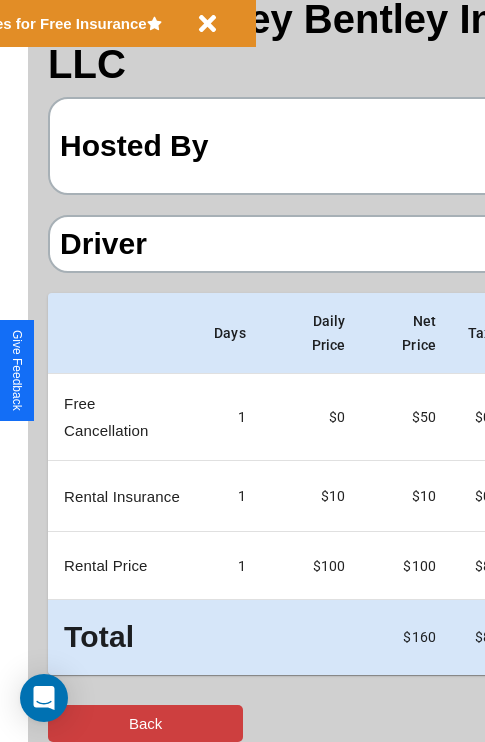click on "Back" at bounding box center [145, 723] 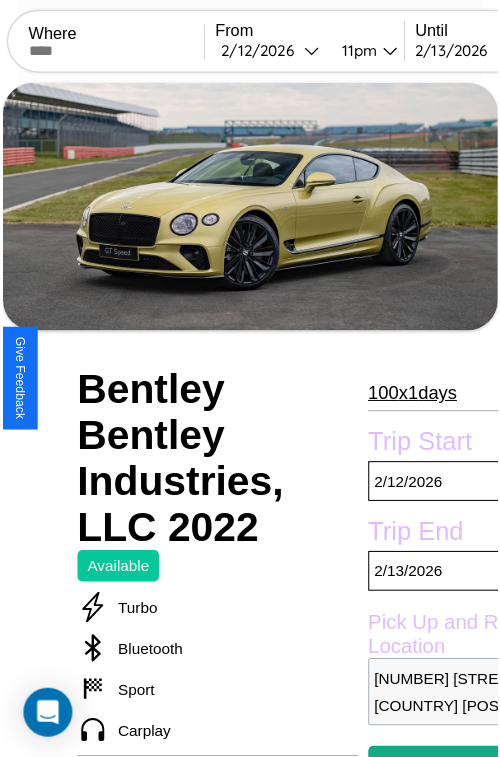scroll, scrollTop: 100, scrollLeft: 84, axis: both 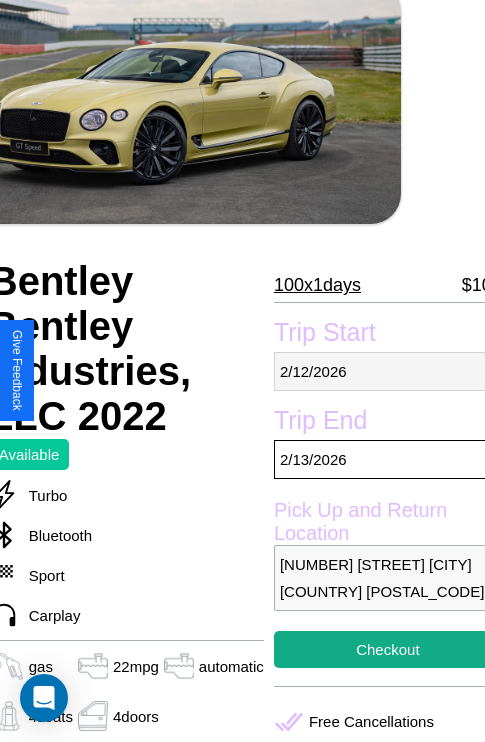 click on "2 / 12 / 2026" at bounding box center (388, 371) 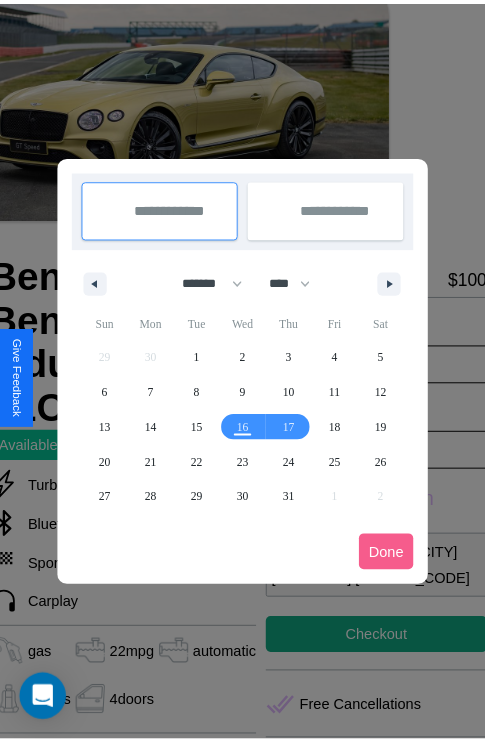 scroll, scrollTop: 0, scrollLeft: 84, axis: horizontal 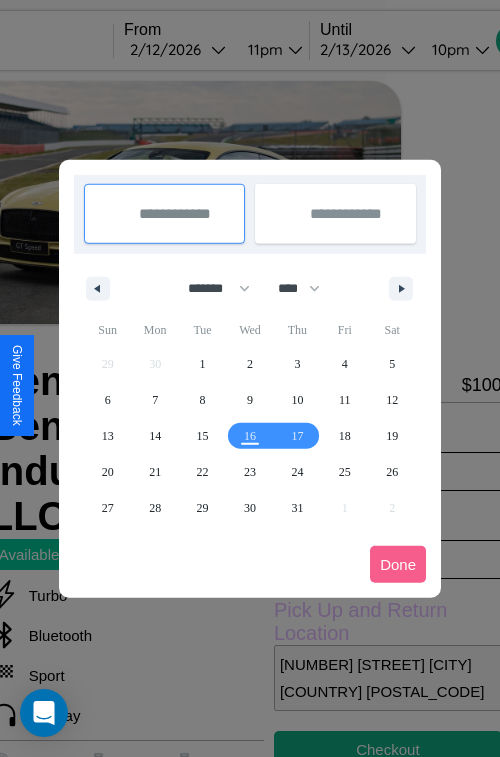 click at bounding box center (250, 378) 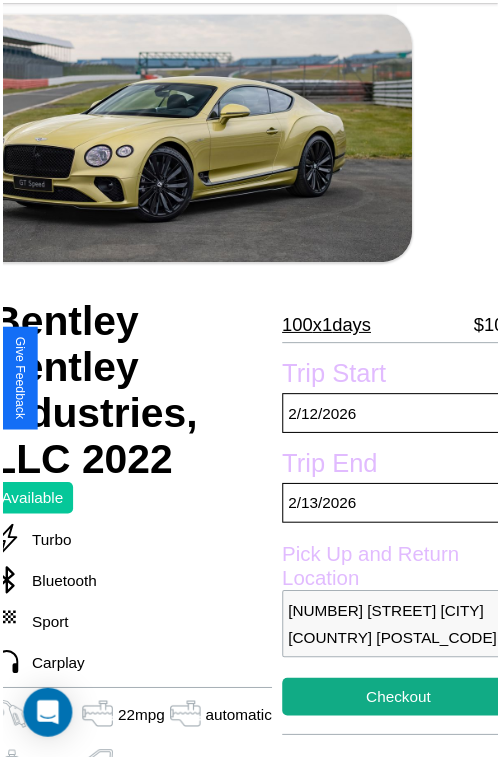 scroll, scrollTop: 100, scrollLeft: 84, axis: both 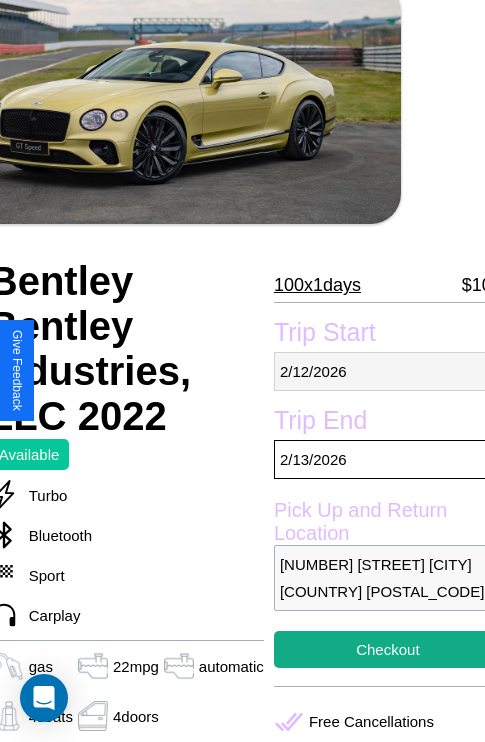 click on "2 / 12 / 2026" at bounding box center [388, 371] 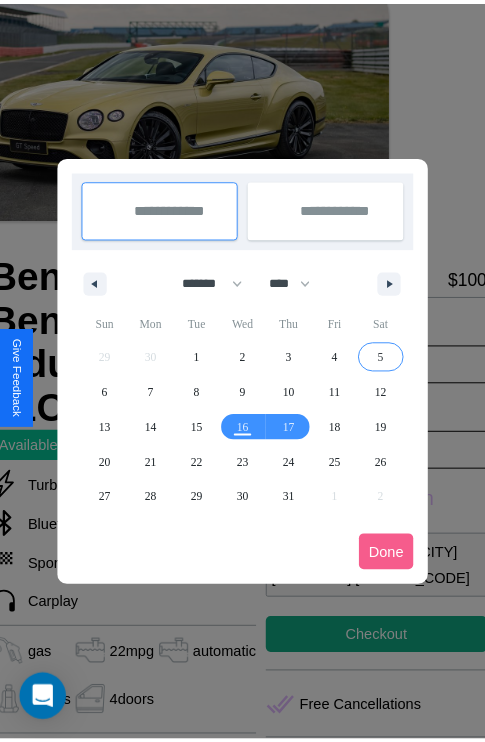 scroll, scrollTop: 0, scrollLeft: 84, axis: horizontal 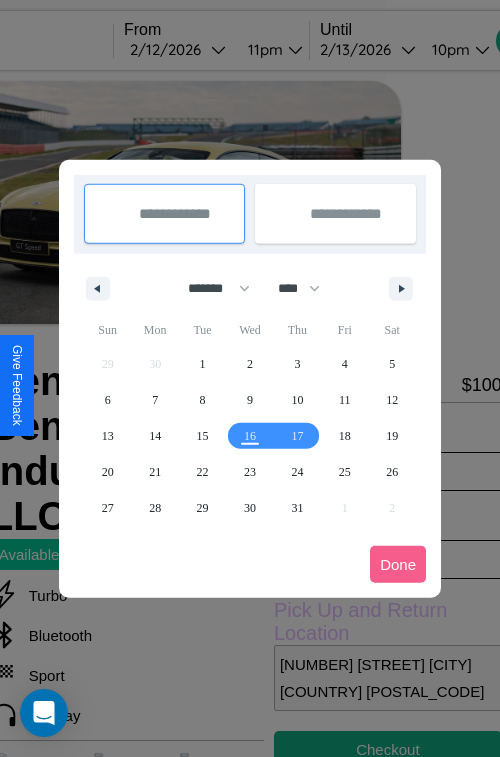 click at bounding box center (250, 378) 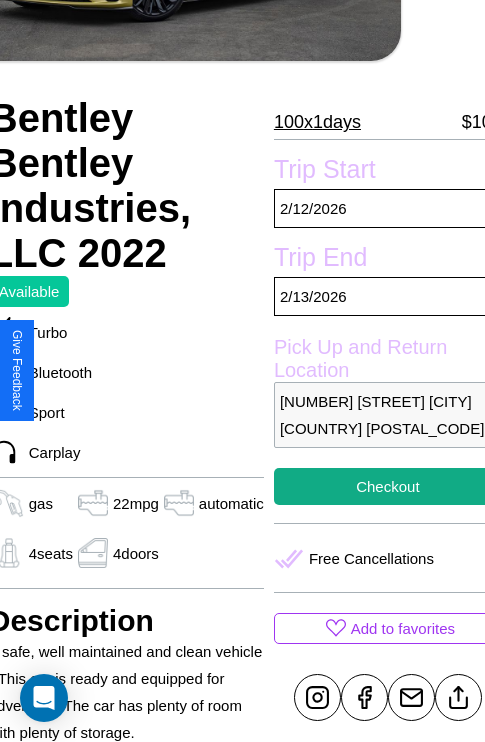 scroll, scrollTop: 378, scrollLeft: 84, axis: both 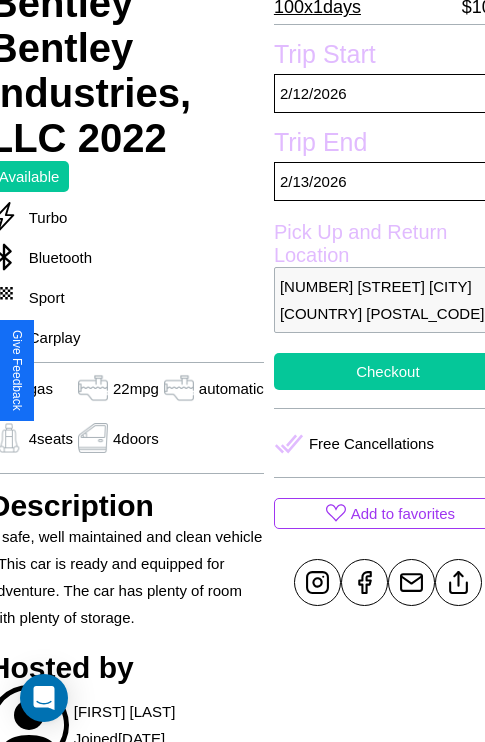 click on "Checkout" at bounding box center [388, 371] 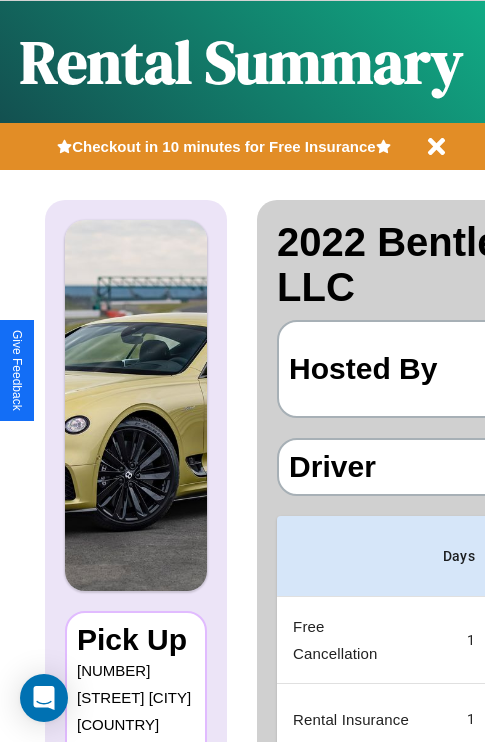 scroll, scrollTop: 0, scrollLeft: 378, axis: horizontal 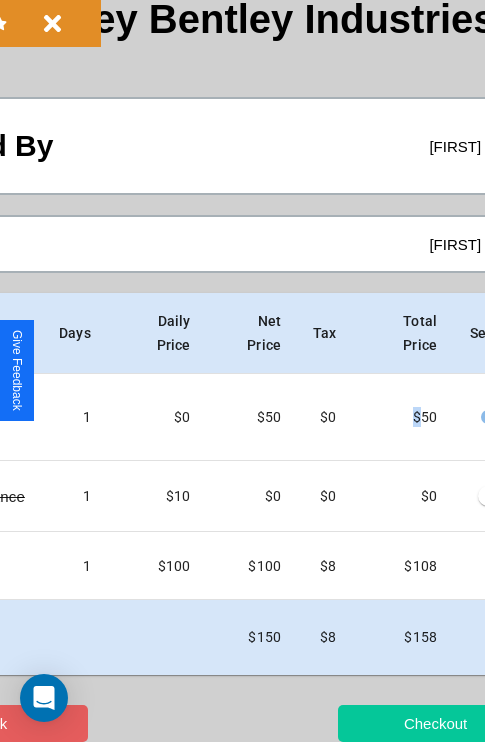 click on "Checkout" at bounding box center [435, 723] 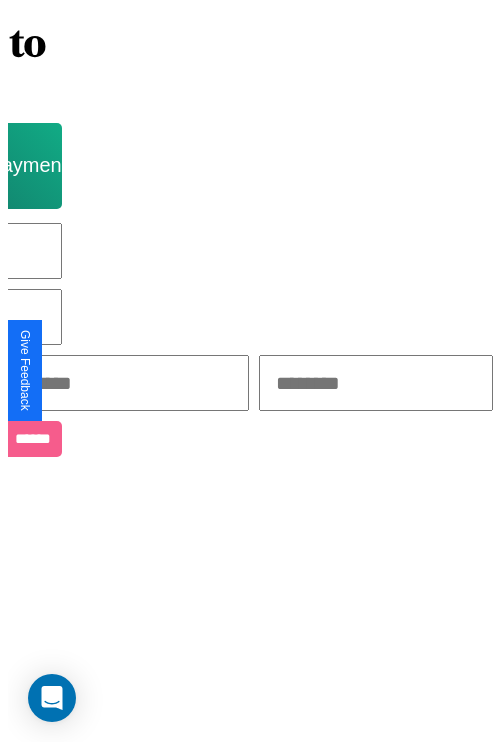 scroll, scrollTop: 0, scrollLeft: 0, axis: both 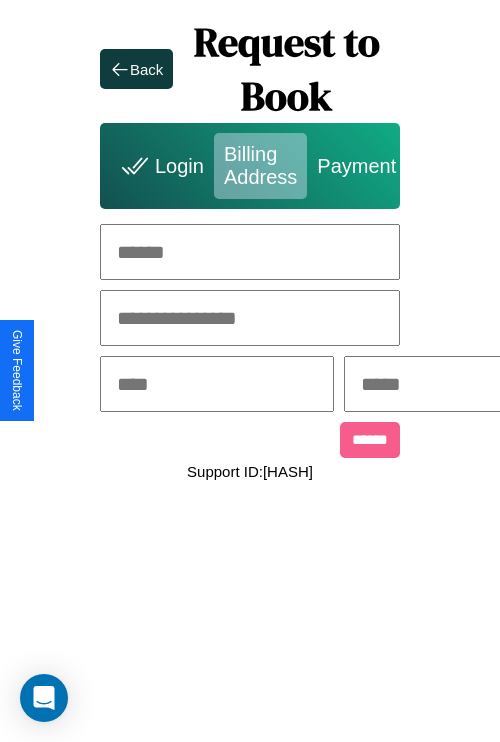 click at bounding box center [250, 252] 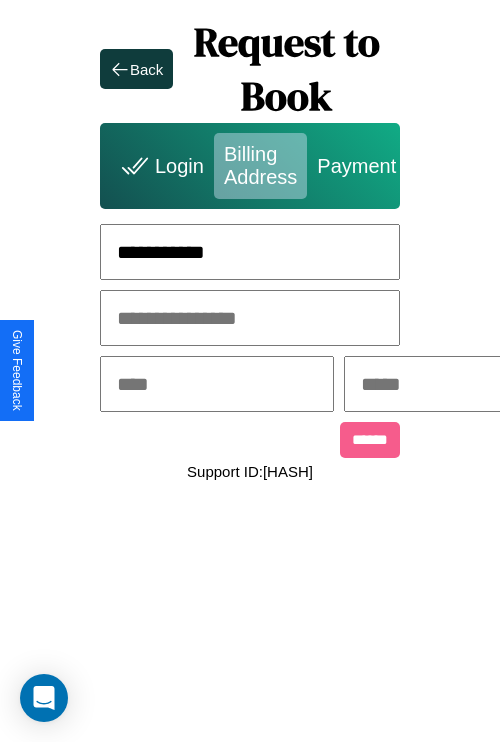 type on "**********" 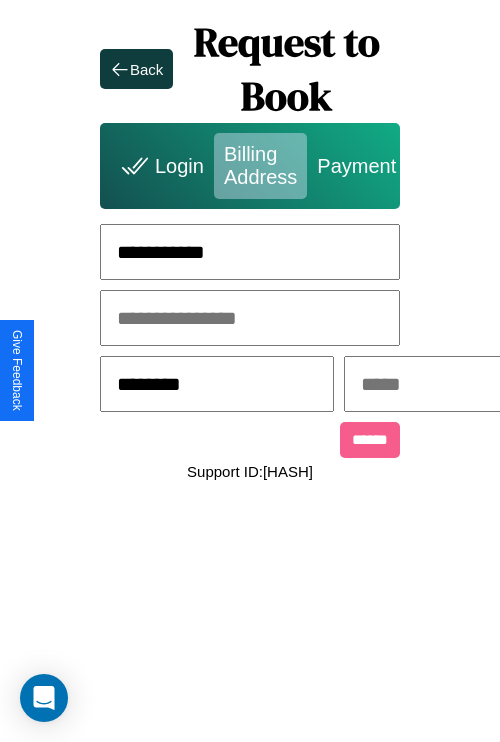 type on "********" 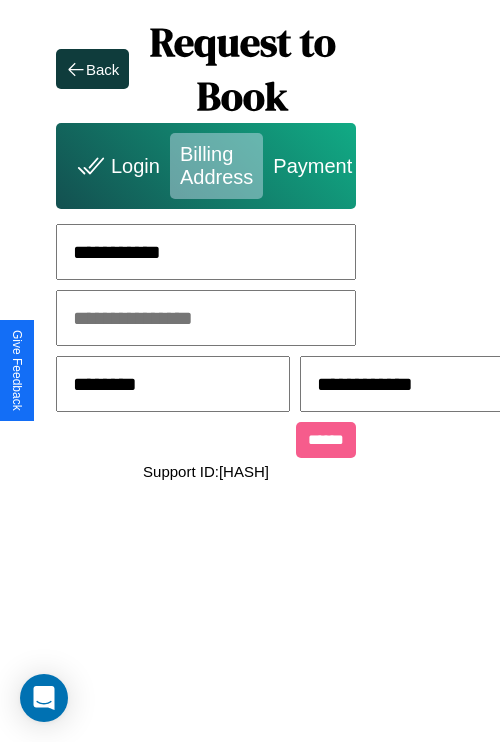 type on "**********" 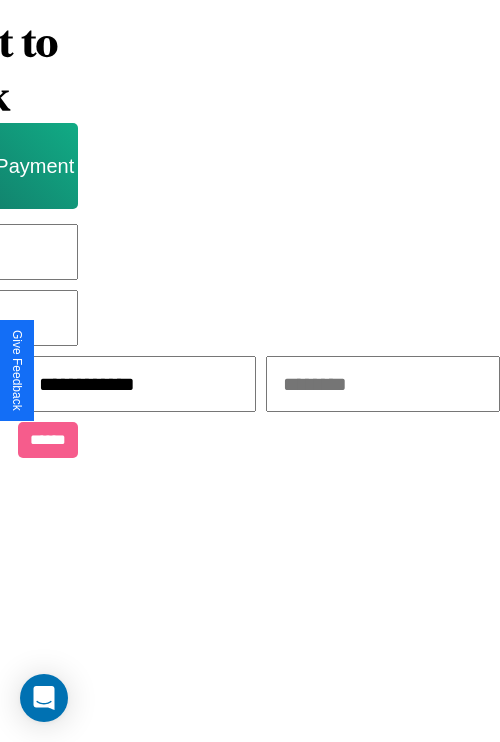 click at bounding box center (383, 384) 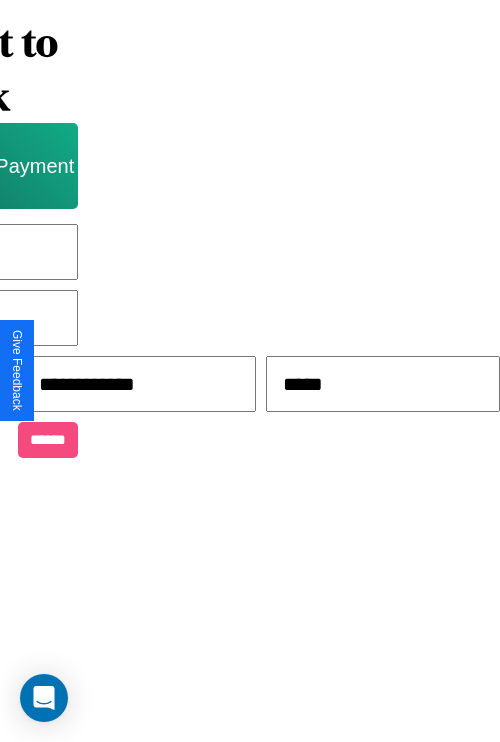 type on "*****" 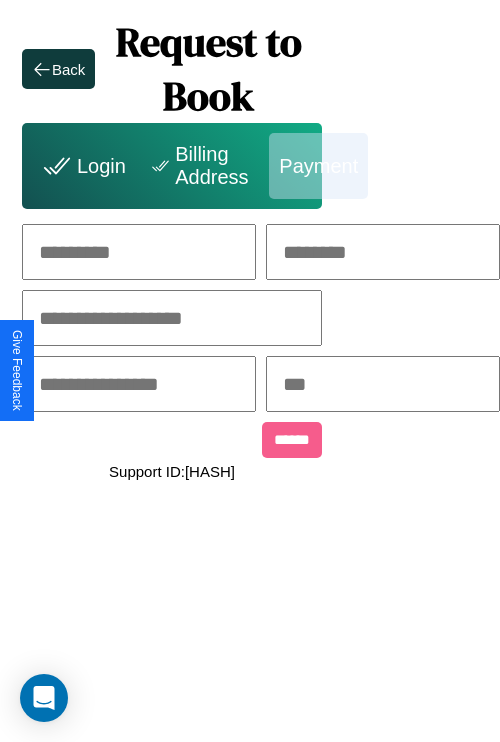 click at bounding box center (139, 252) 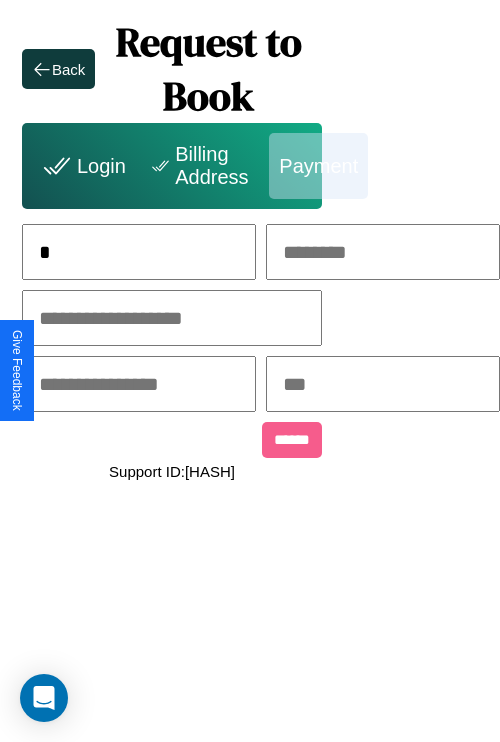 scroll, scrollTop: 0, scrollLeft: 133, axis: horizontal 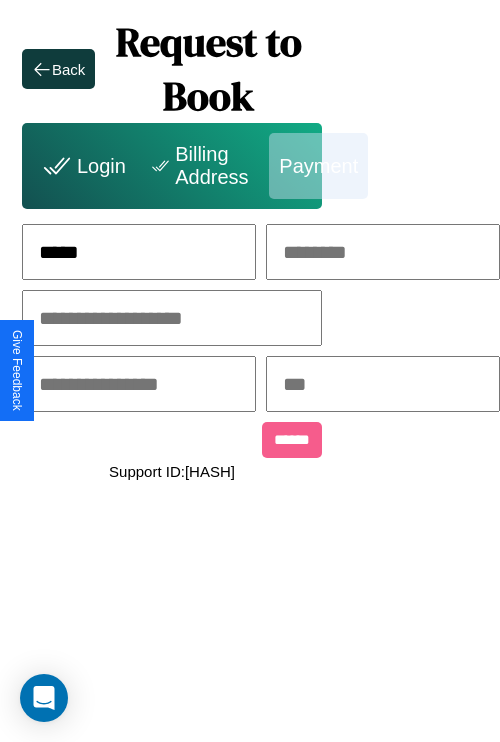 type on "*****" 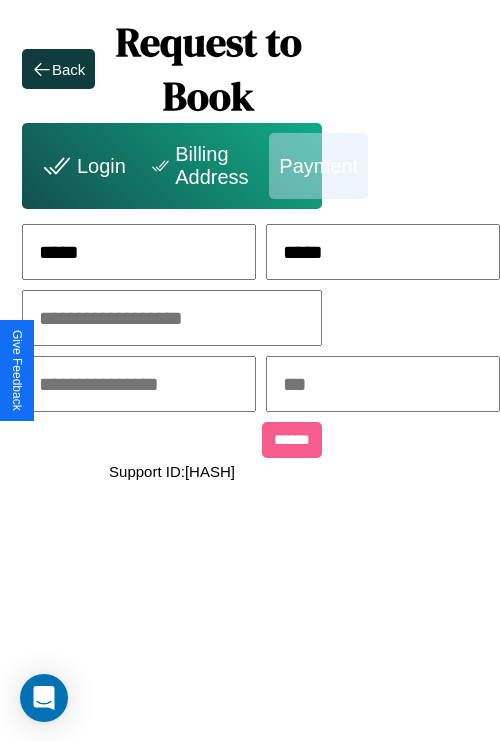 type on "*****" 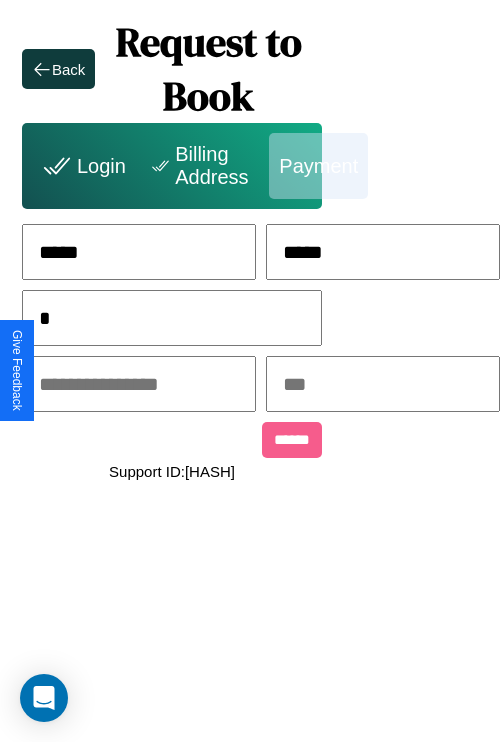 scroll, scrollTop: 0, scrollLeft: 128, axis: horizontal 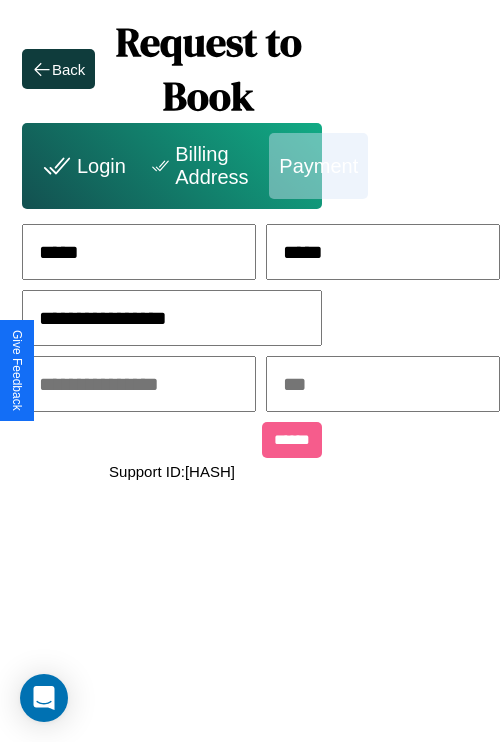 type on "**********" 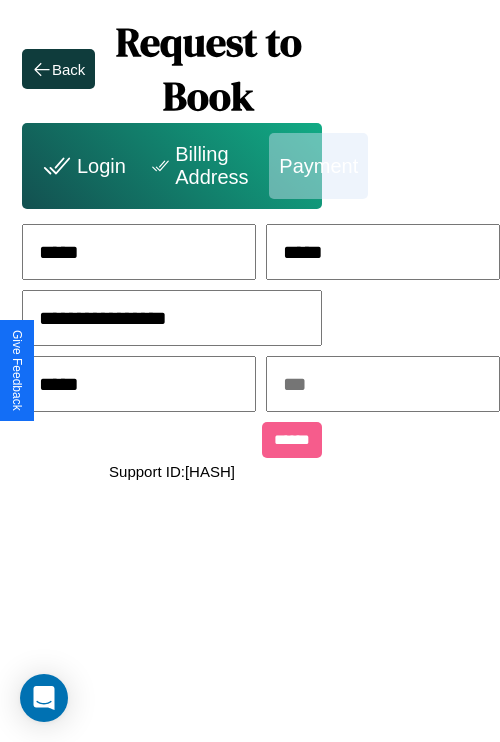 type on "*****" 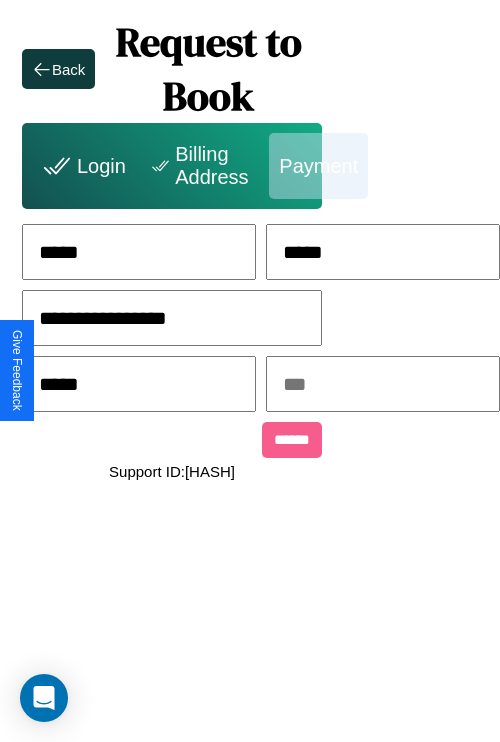 click at bounding box center [383, 384] 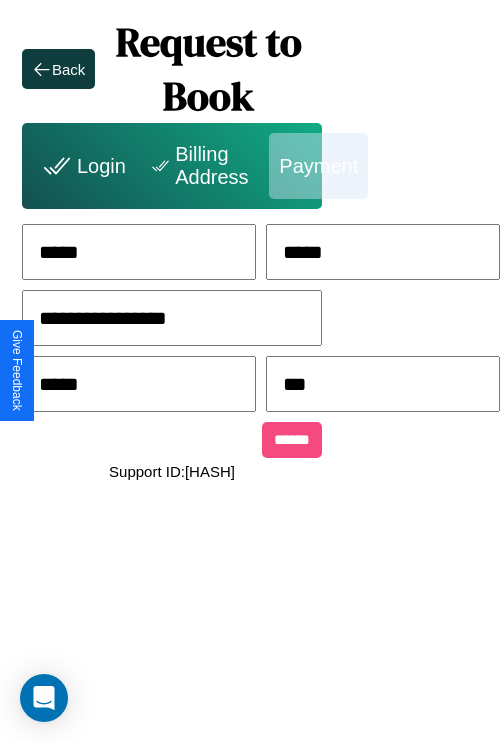 type on "***" 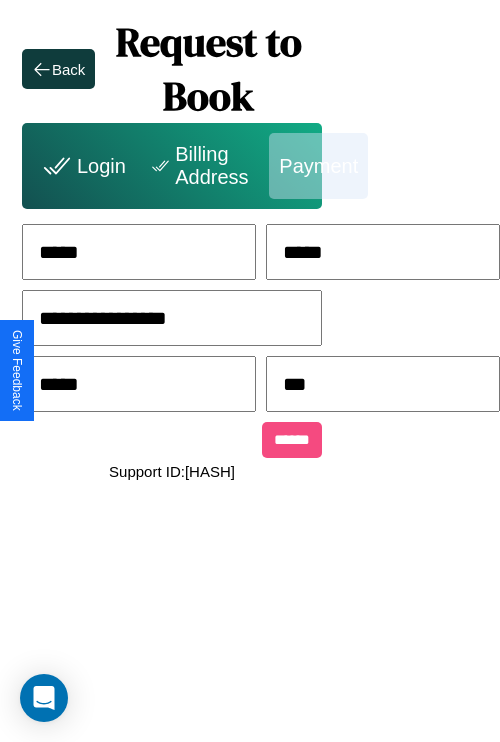 click on "******" at bounding box center (292, 440) 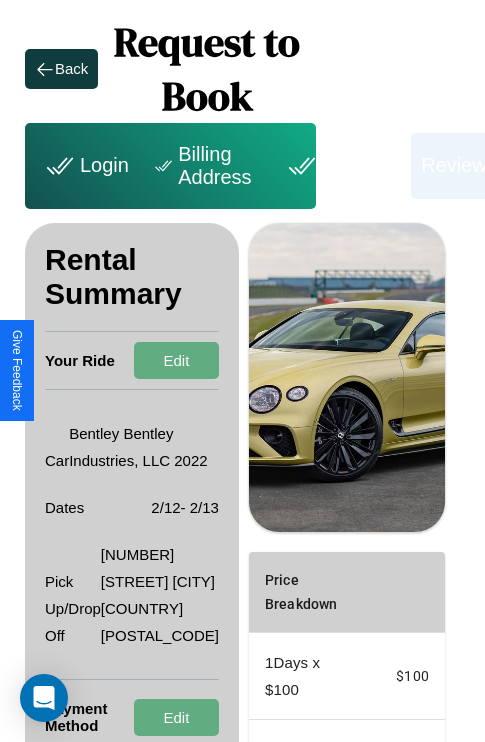 scroll, scrollTop: 355, scrollLeft: 72, axis: both 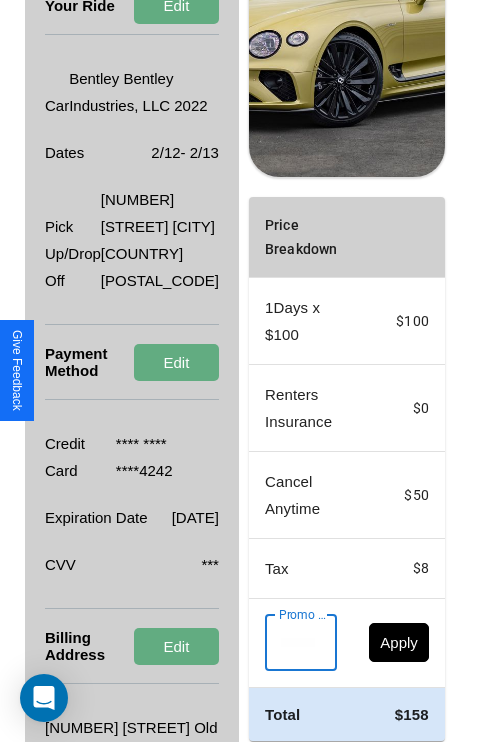 click on "Promo Code" at bounding box center (290, 643) 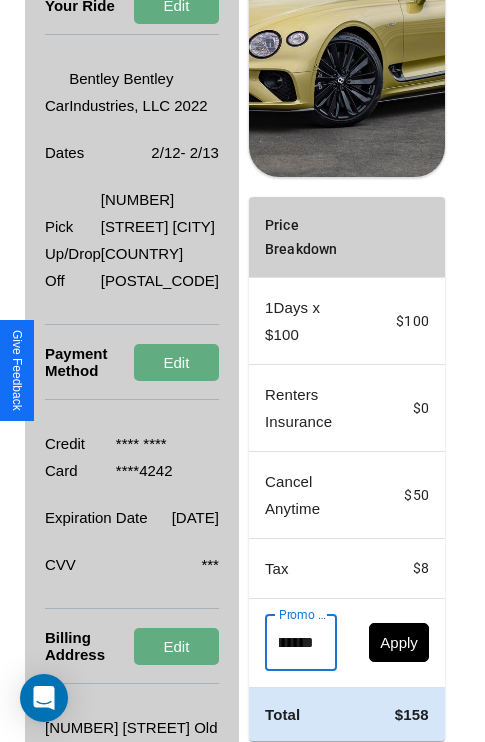 scroll, scrollTop: 0, scrollLeft: 50, axis: horizontal 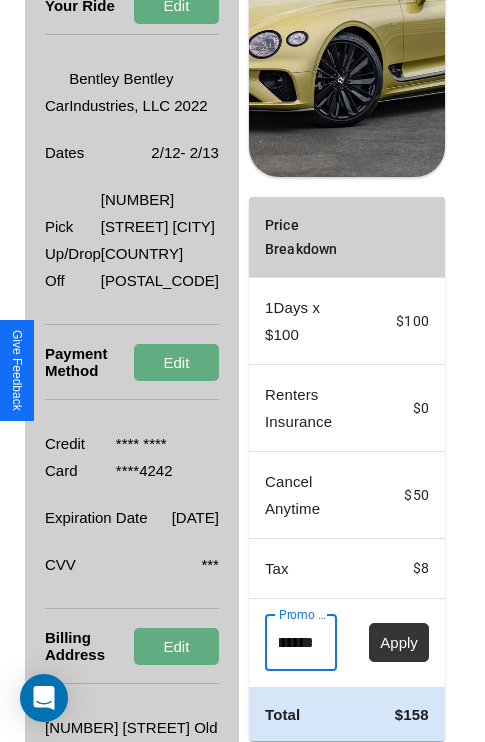 type on "********" 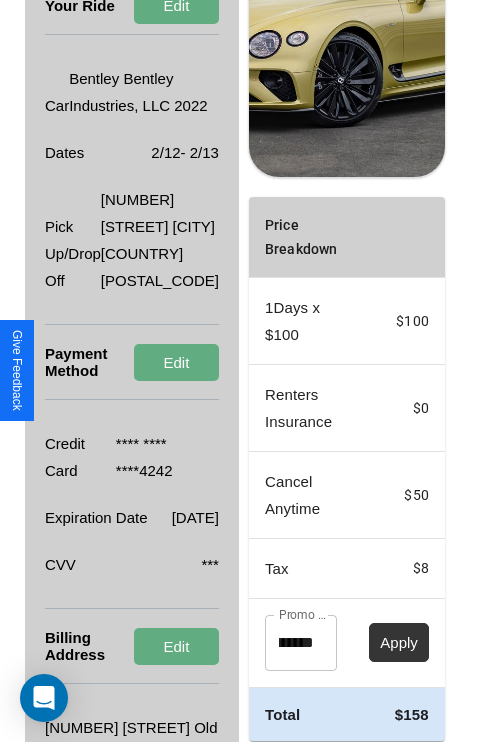 scroll, scrollTop: 0, scrollLeft: 0, axis: both 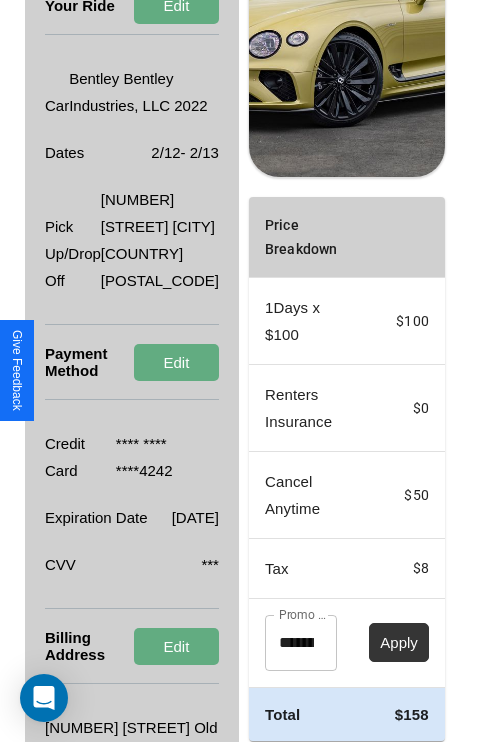 click on "Apply" at bounding box center (399, 642) 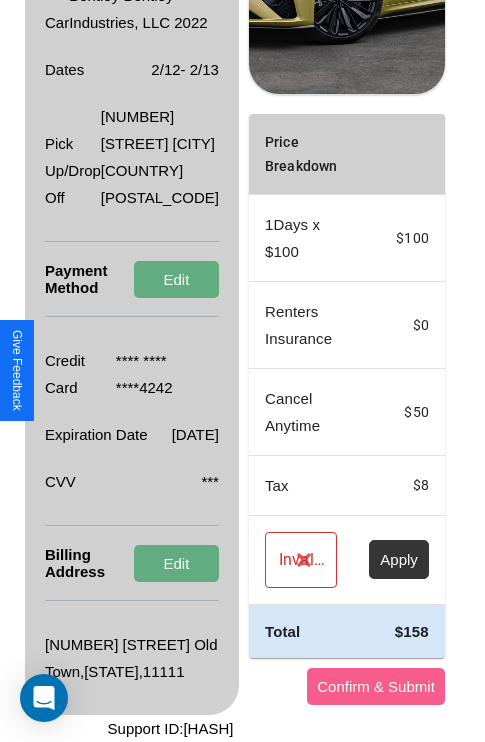 scroll, scrollTop: 509, scrollLeft: 72, axis: both 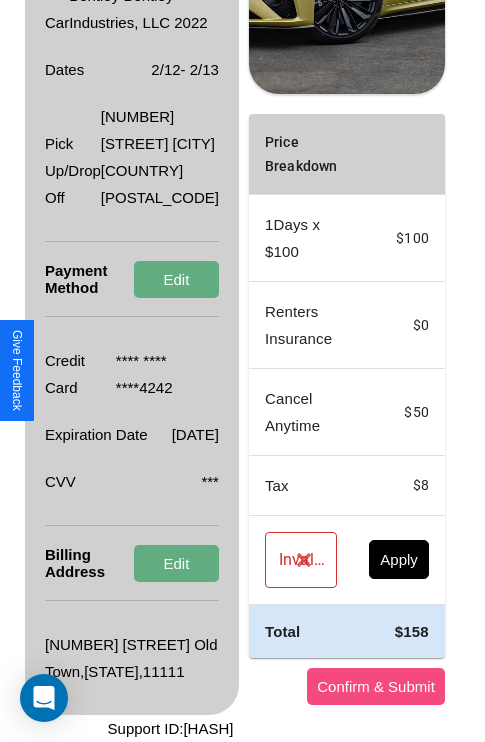 click on "Confirm & Submit" at bounding box center (376, 686) 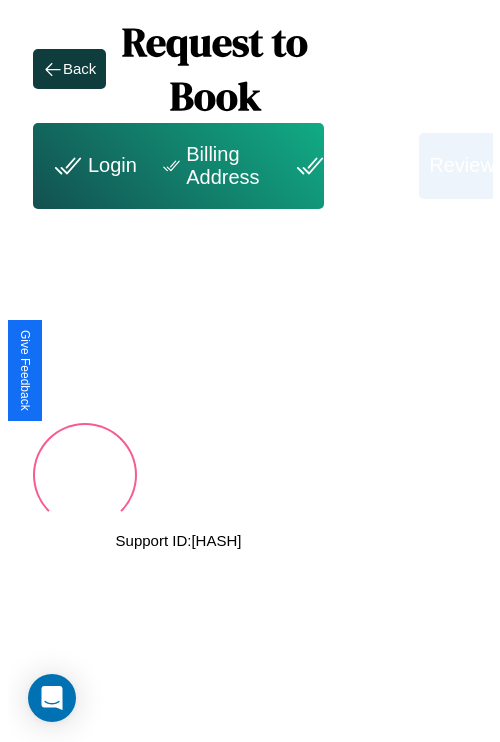 scroll, scrollTop: 0, scrollLeft: 72, axis: horizontal 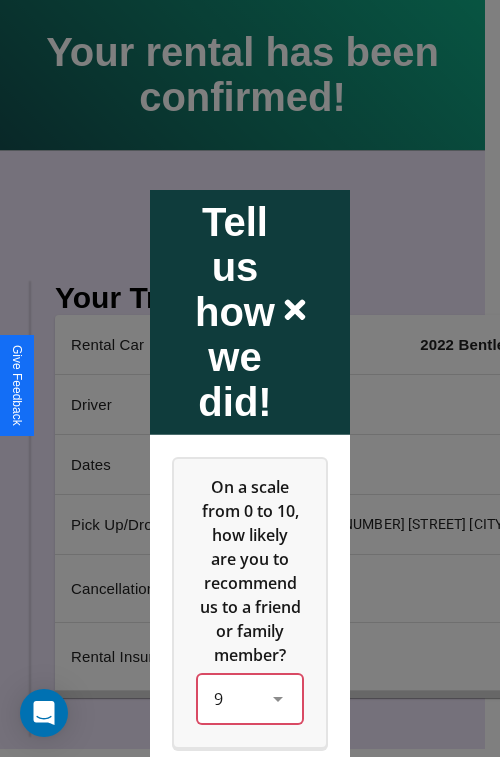 click on "9" at bounding box center [250, 698] 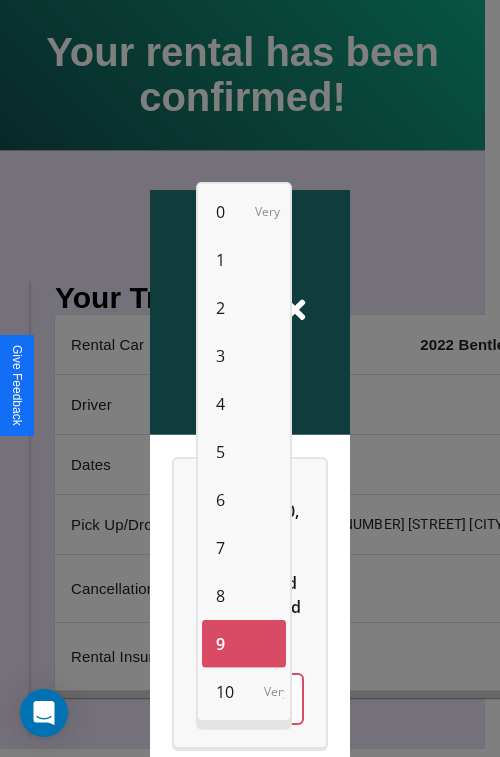click on "0" at bounding box center (220, 212) 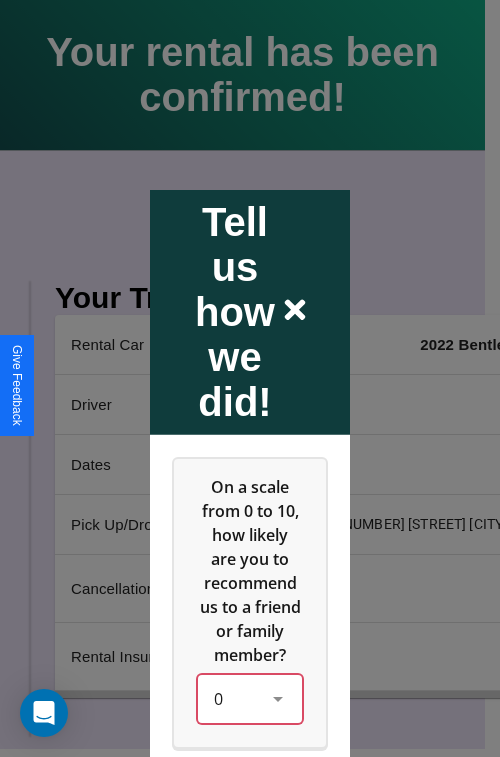 scroll, scrollTop: 334, scrollLeft: 0, axis: vertical 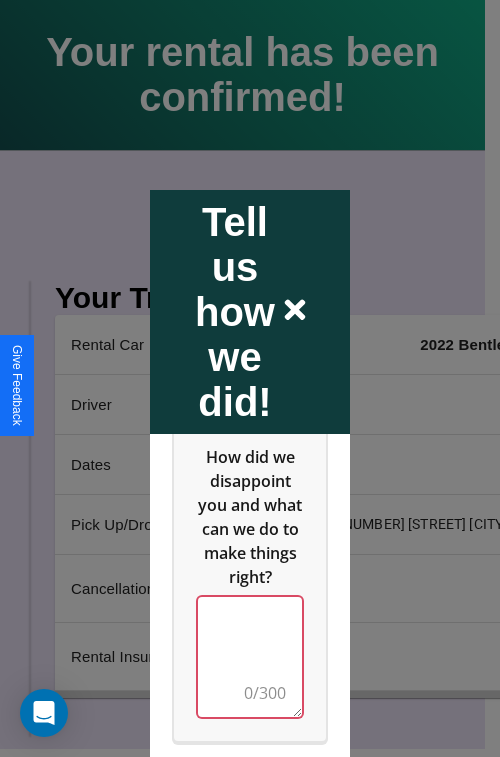 click at bounding box center [250, 656] 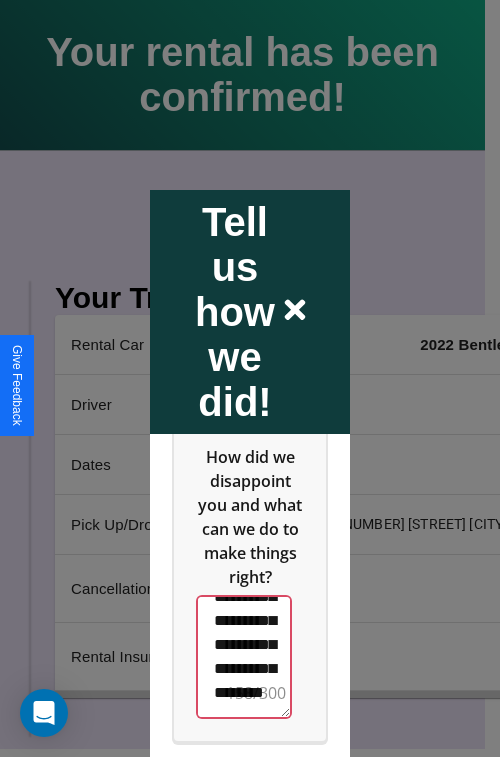scroll, scrollTop: 660, scrollLeft: 0, axis: vertical 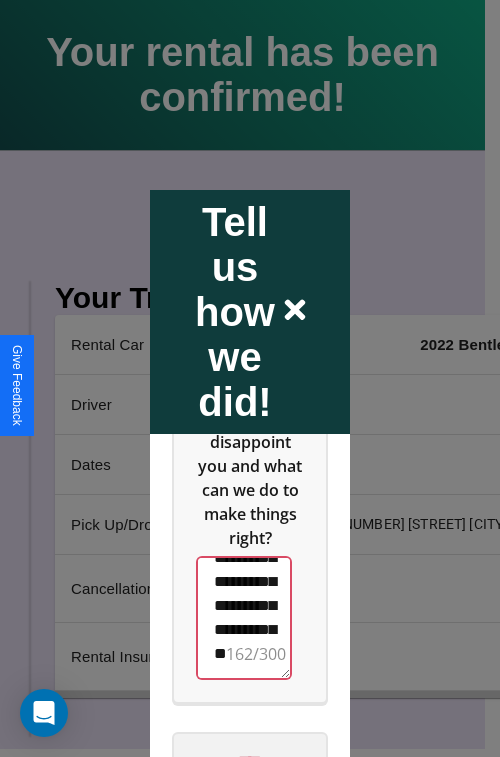 type on "**********" 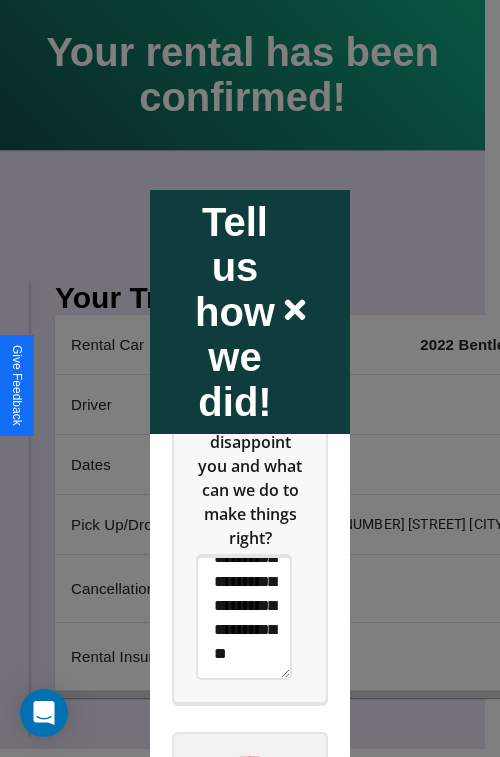 click on "****" at bounding box center (250, 761) 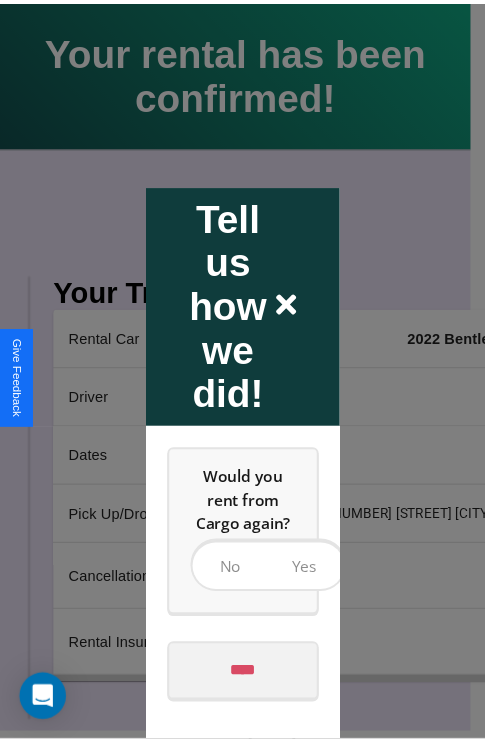 scroll, scrollTop: 0, scrollLeft: 0, axis: both 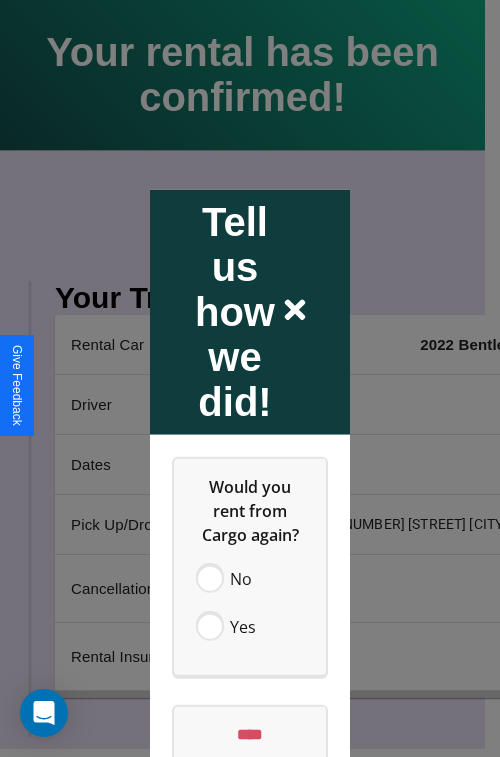 click at bounding box center [250, 378] 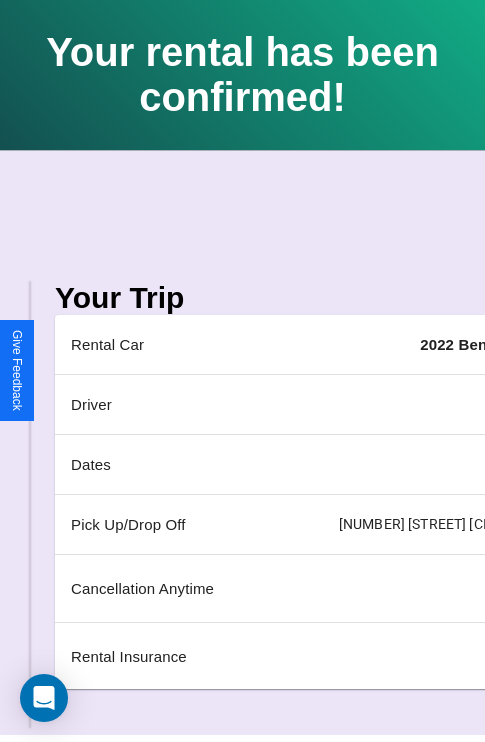 scroll, scrollTop: 0, scrollLeft: 235, axis: horizontal 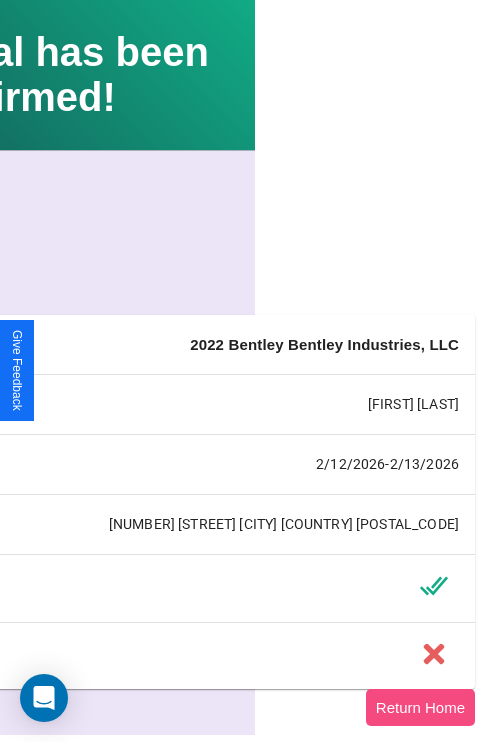 click on "Return Home" at bounding box center (420, 707) 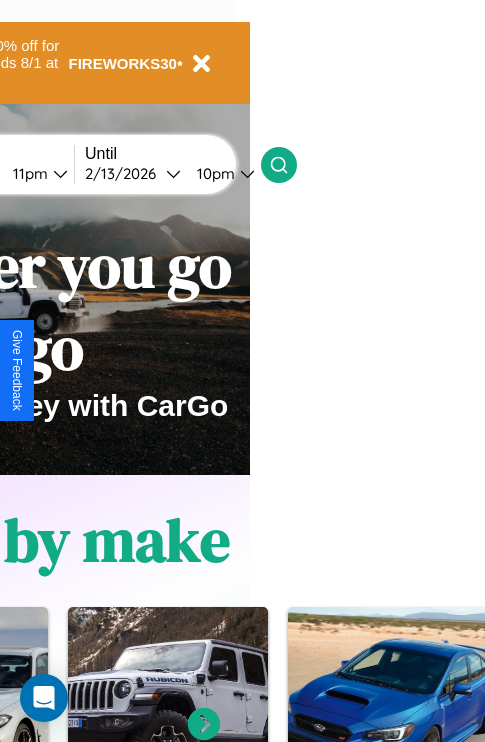 scroll, scrollTop: 0, scrollLeft: 0, axis: both 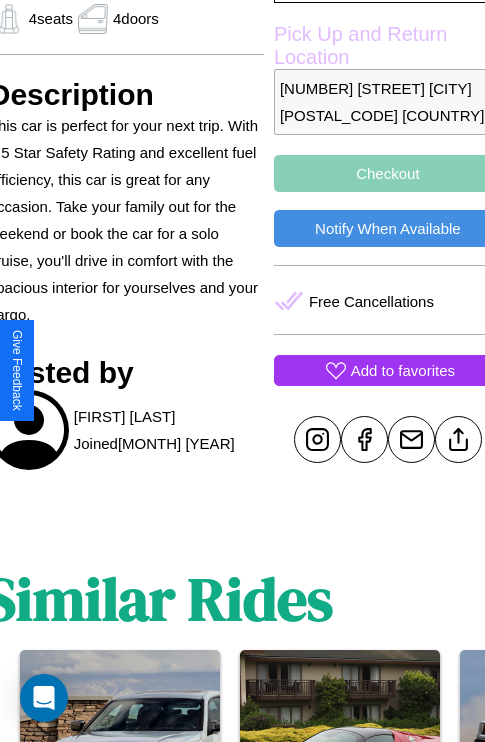 click on "Add to favorites" at bounding box center [403, 370] 